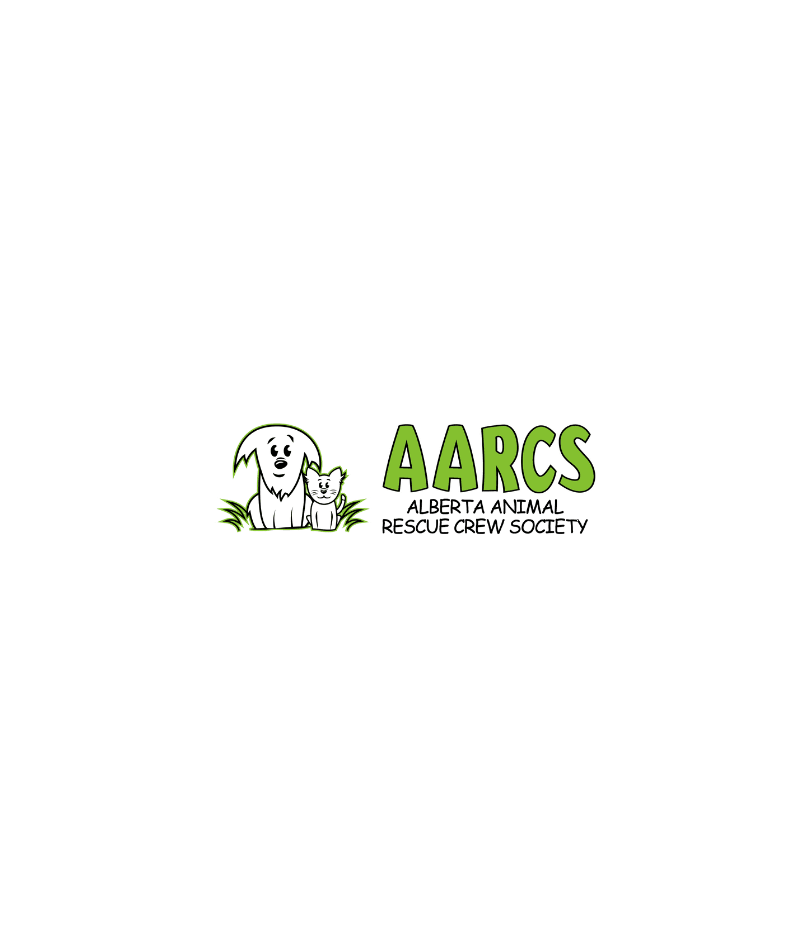 scroll, scrollTop: 0, scrollLeft: 0, axis: both 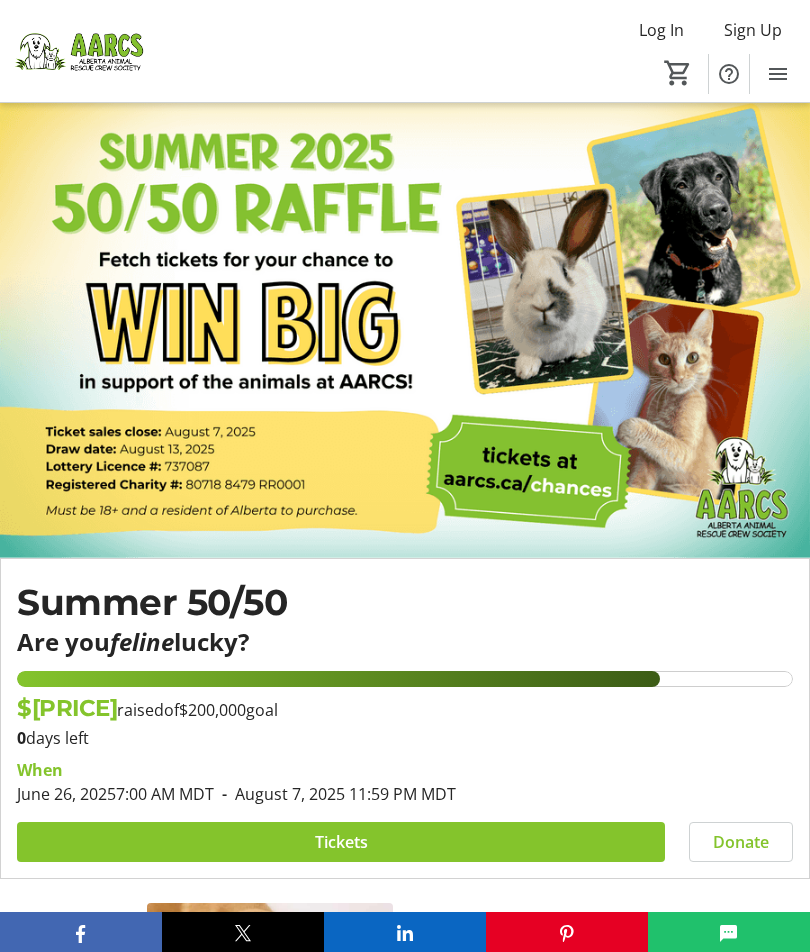 click at bounding box center (341, 842) 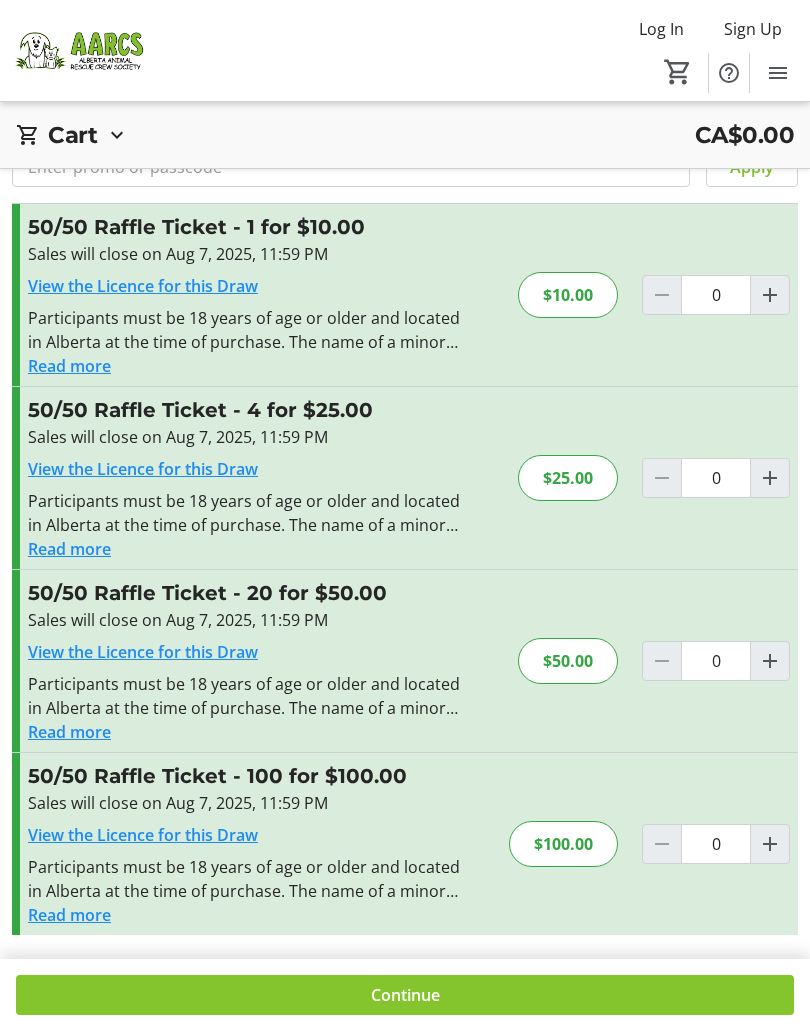 scroll, scrollTop: 72, scrollLeft: 0, axis: vertical 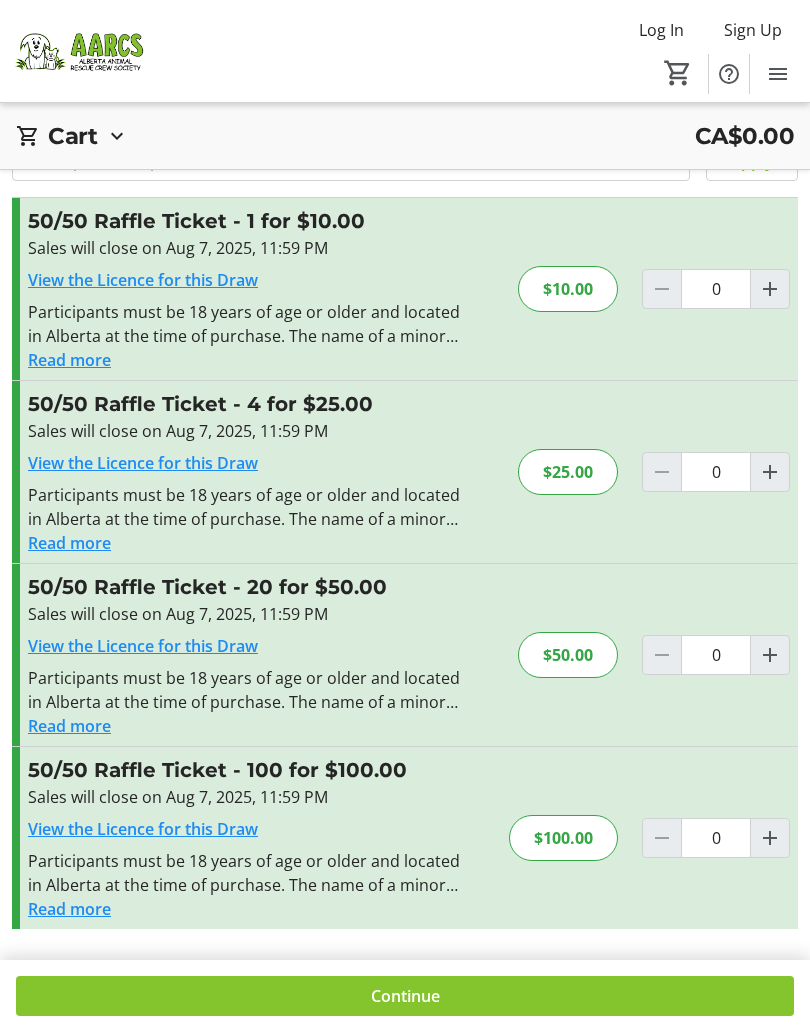 click on "$50.00" 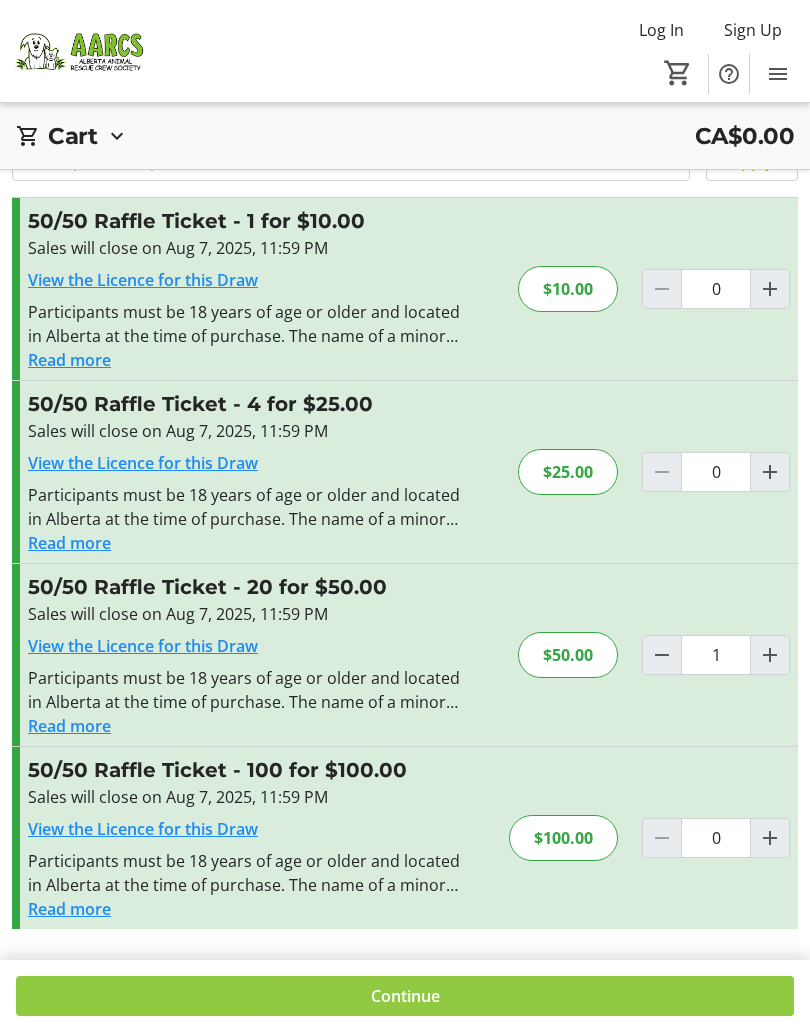click on "Continue" 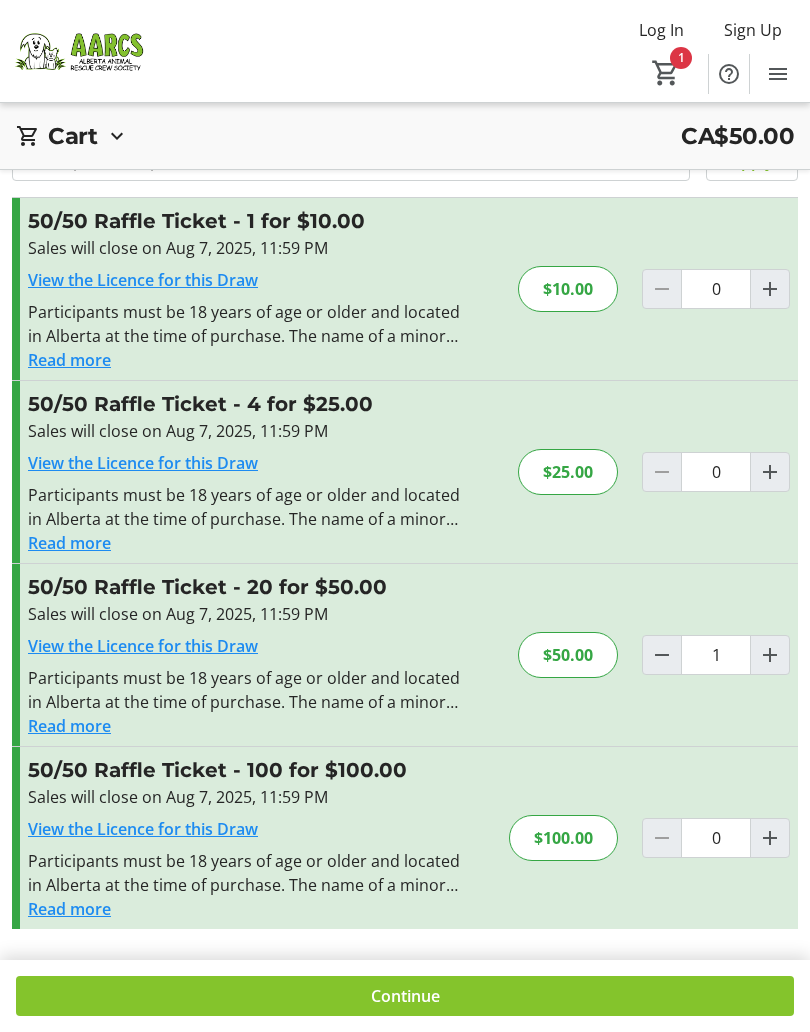 click 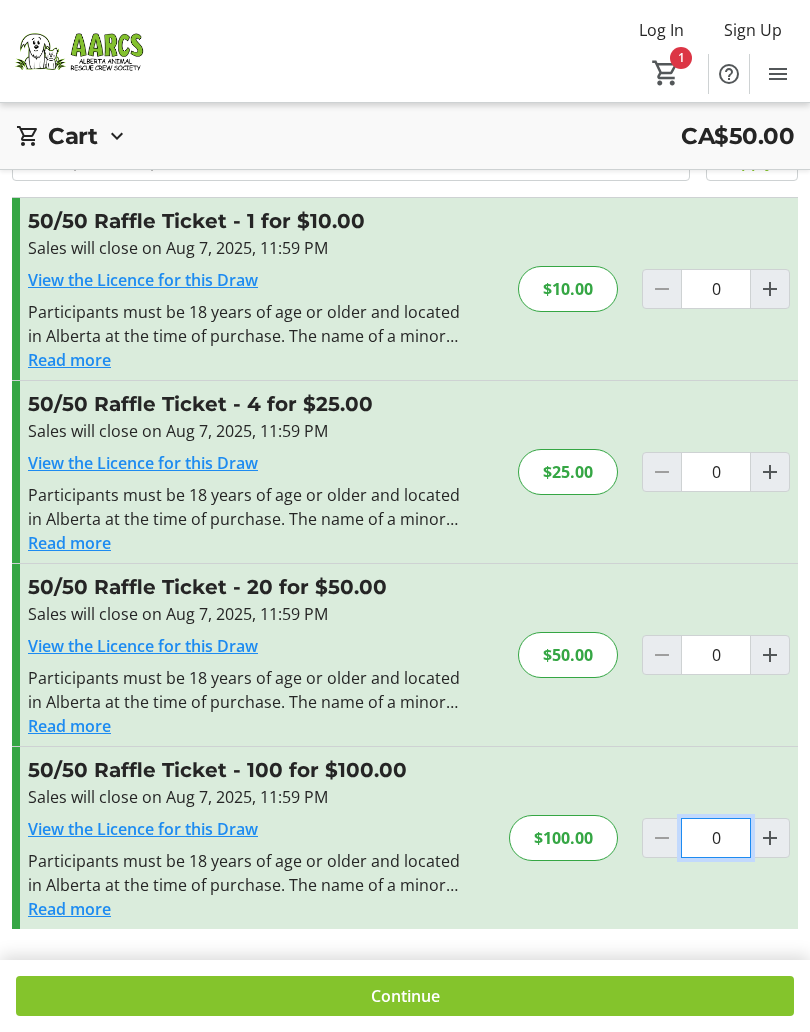 click on "0" at bounding box center [716, 289] 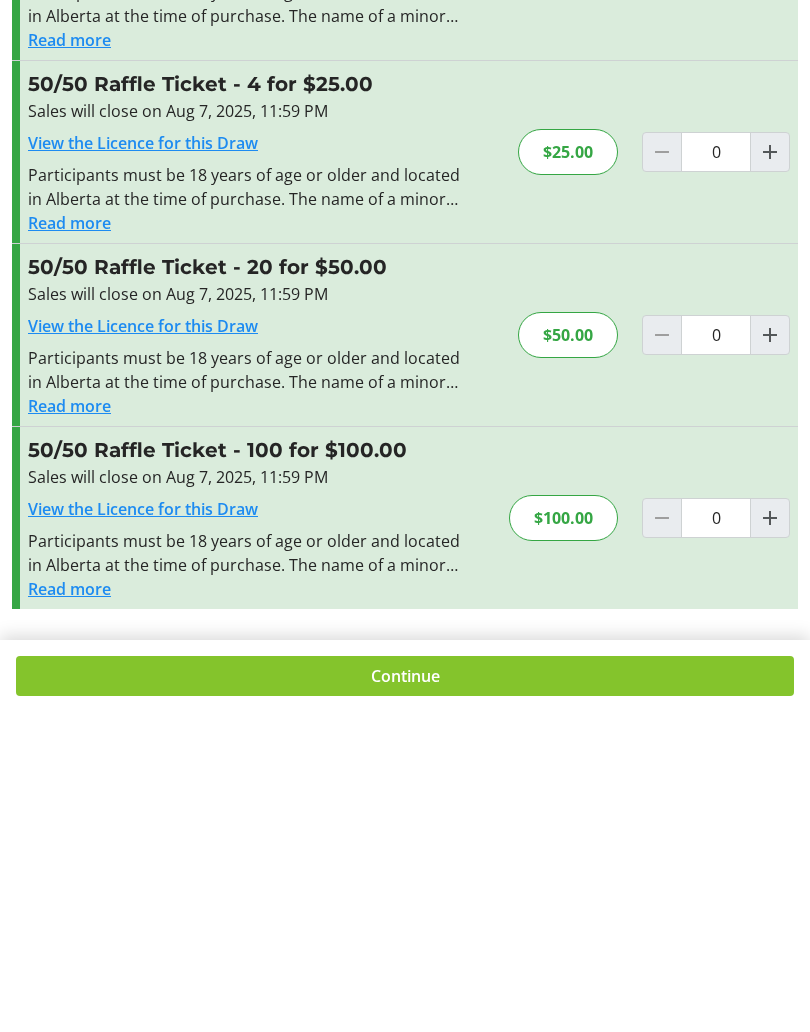 click 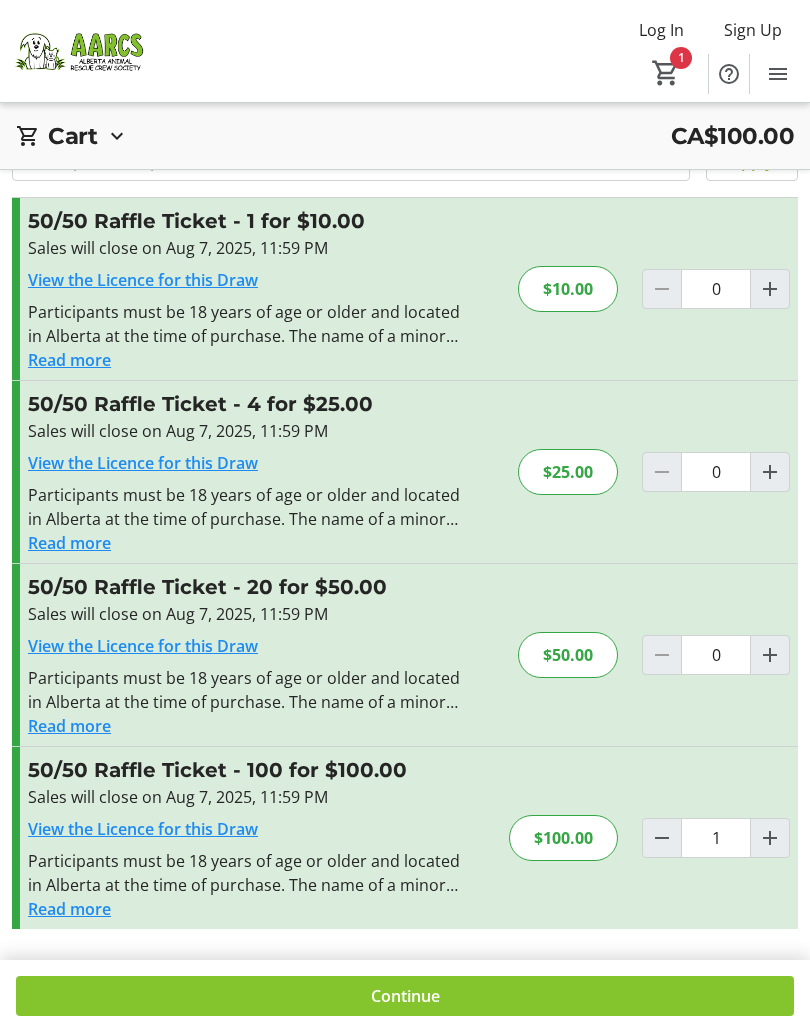 click on "Continue" 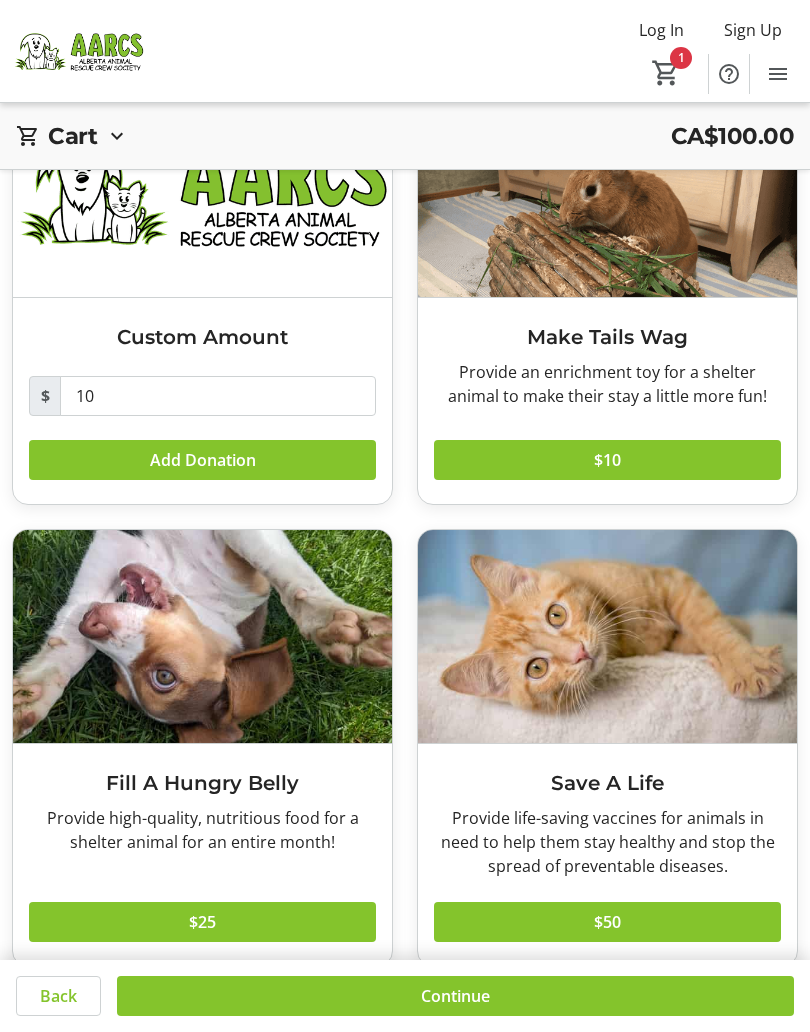 scroll, scrollTop: 191, scrollLeft: 0, axis: vertical 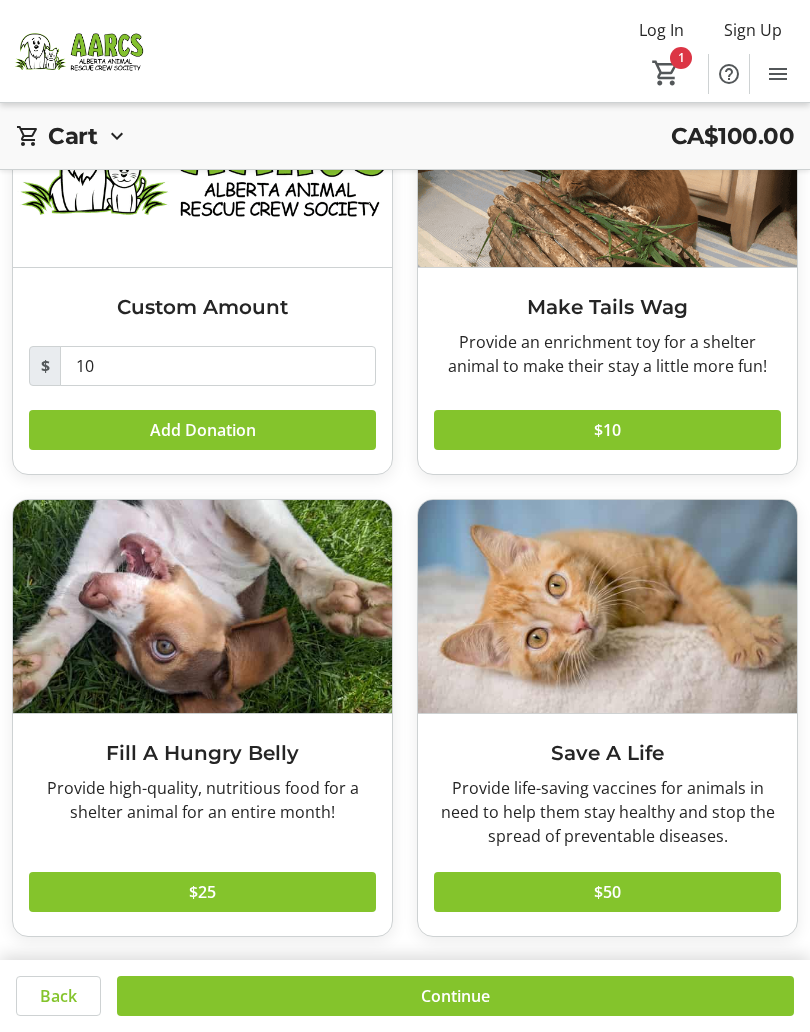 click 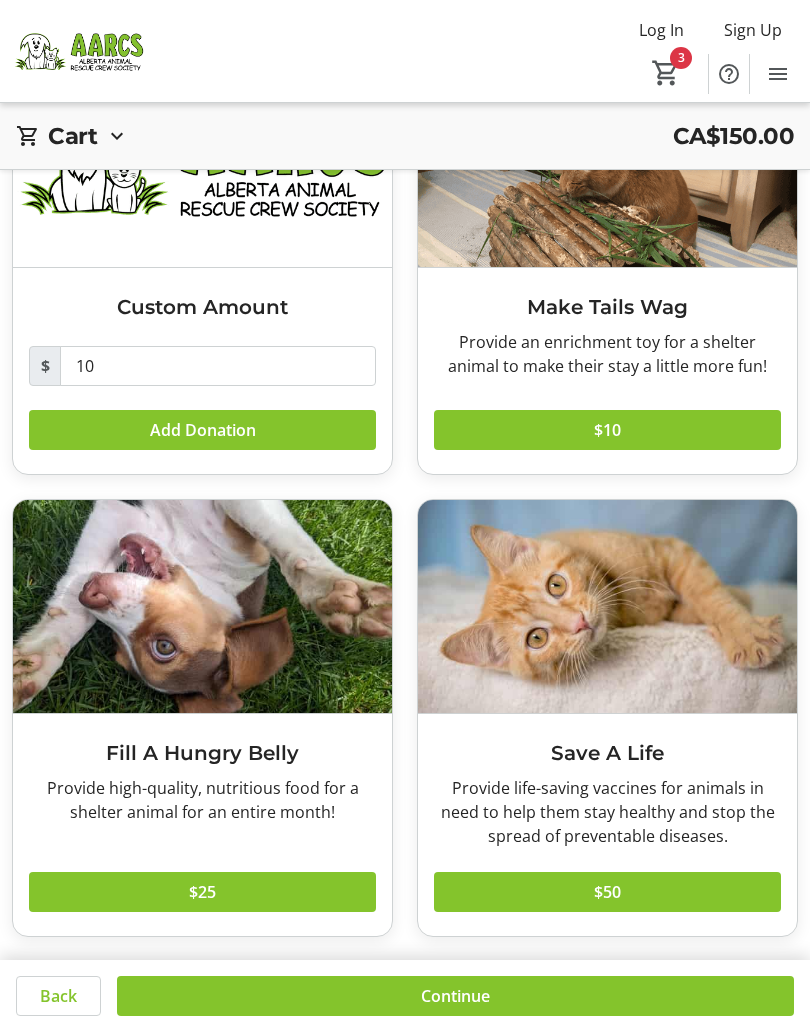 click on "$25" 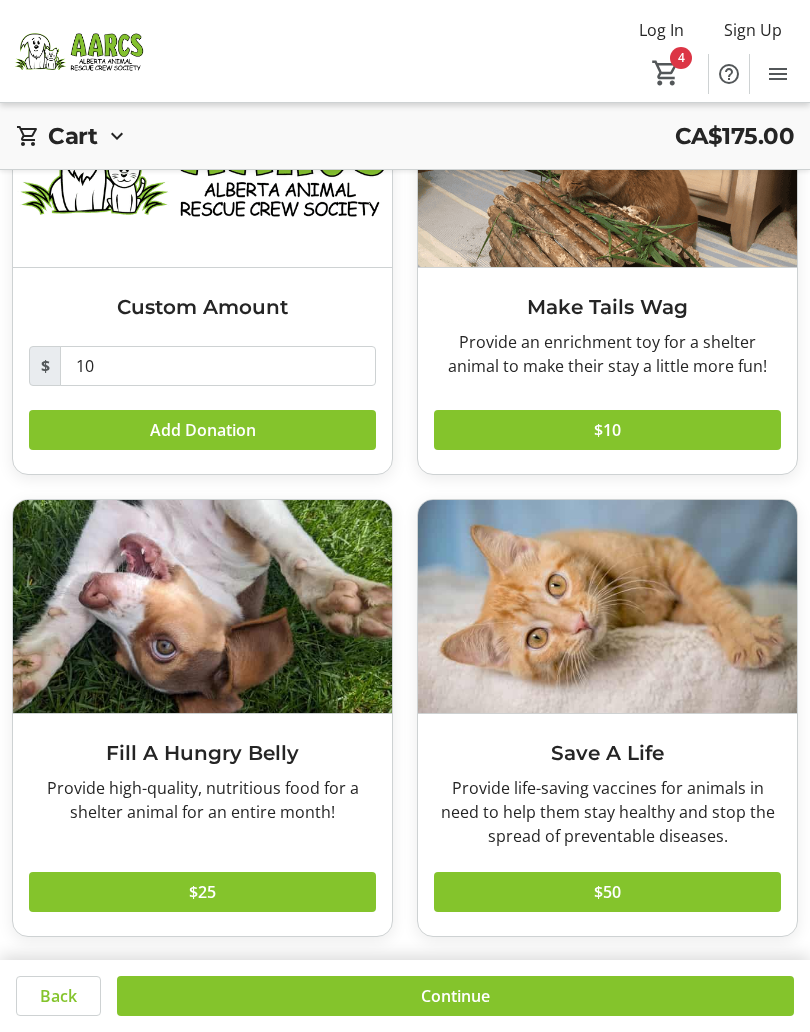 click on "Cart CA$[PRICE]" at bounding box center [405, 136] 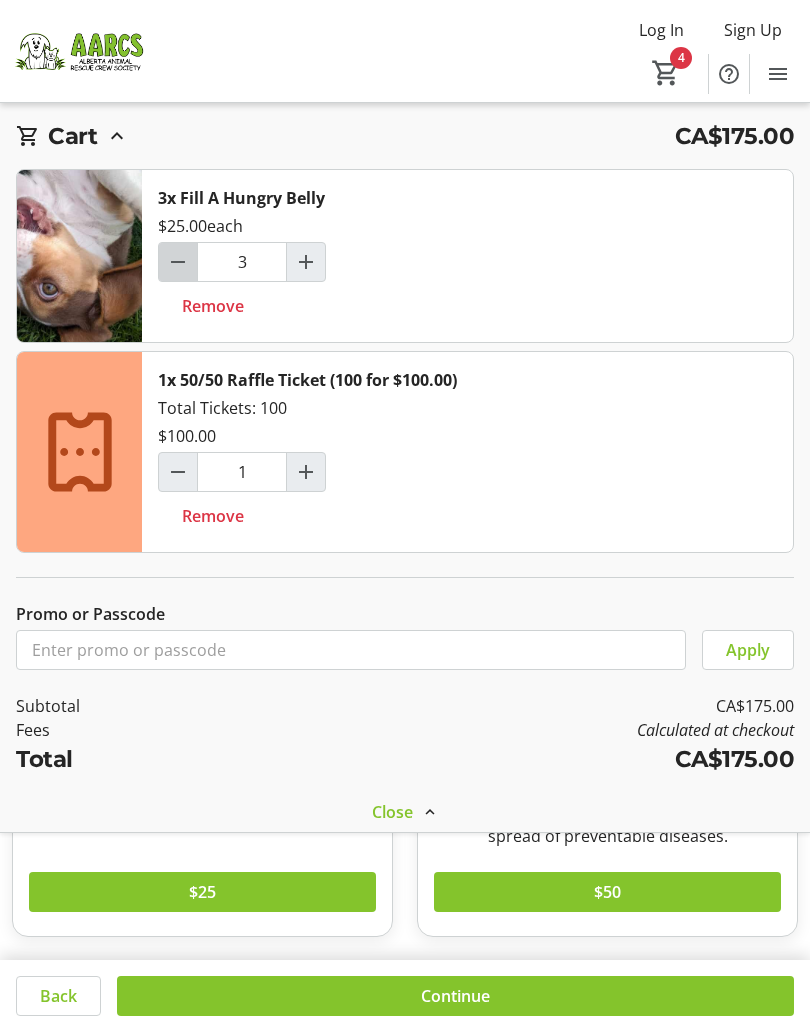 click at bounding box center (178, 262) 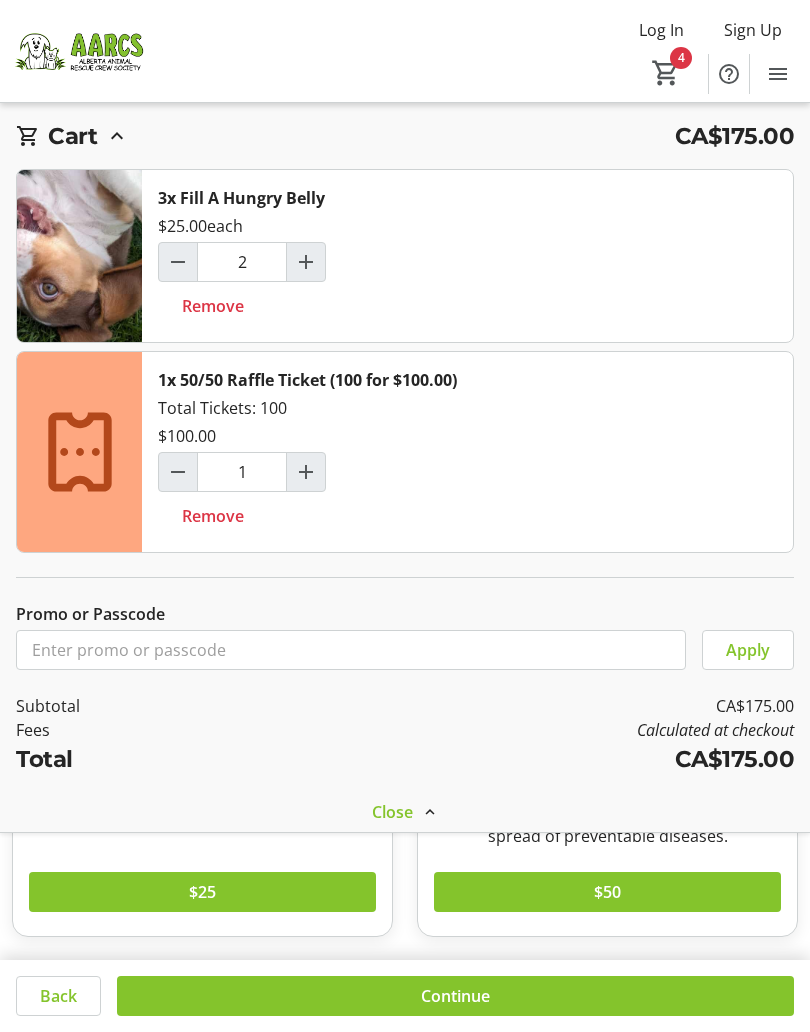 click at bounding box center [178, 262] 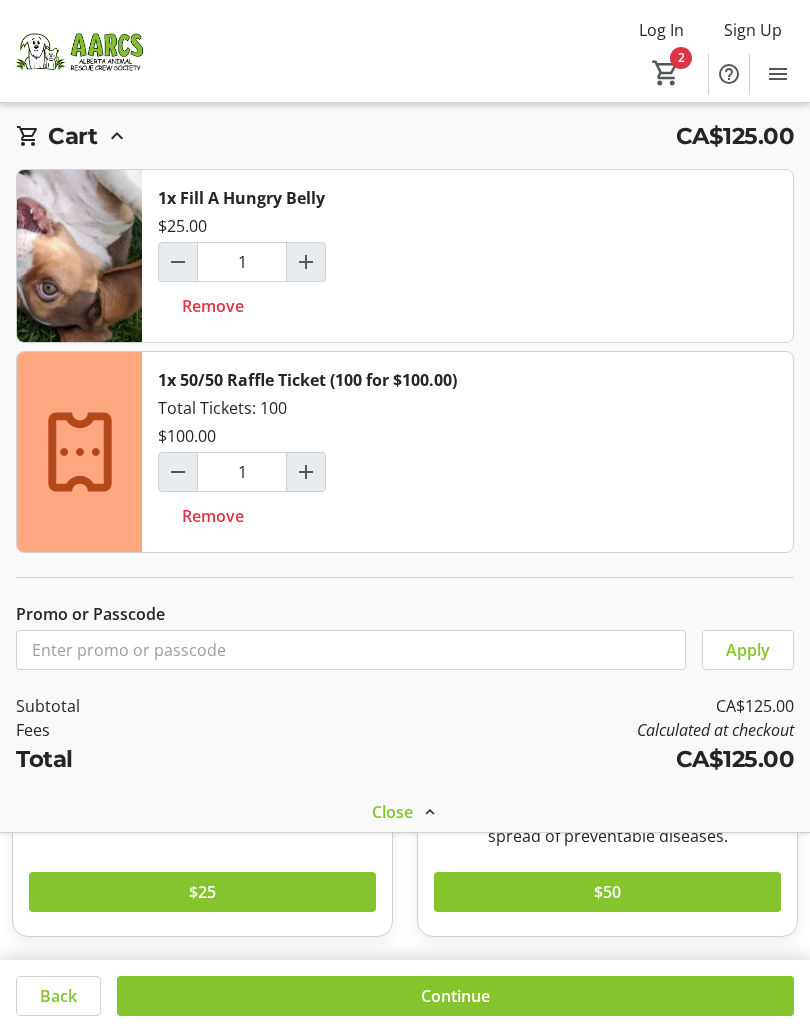 click 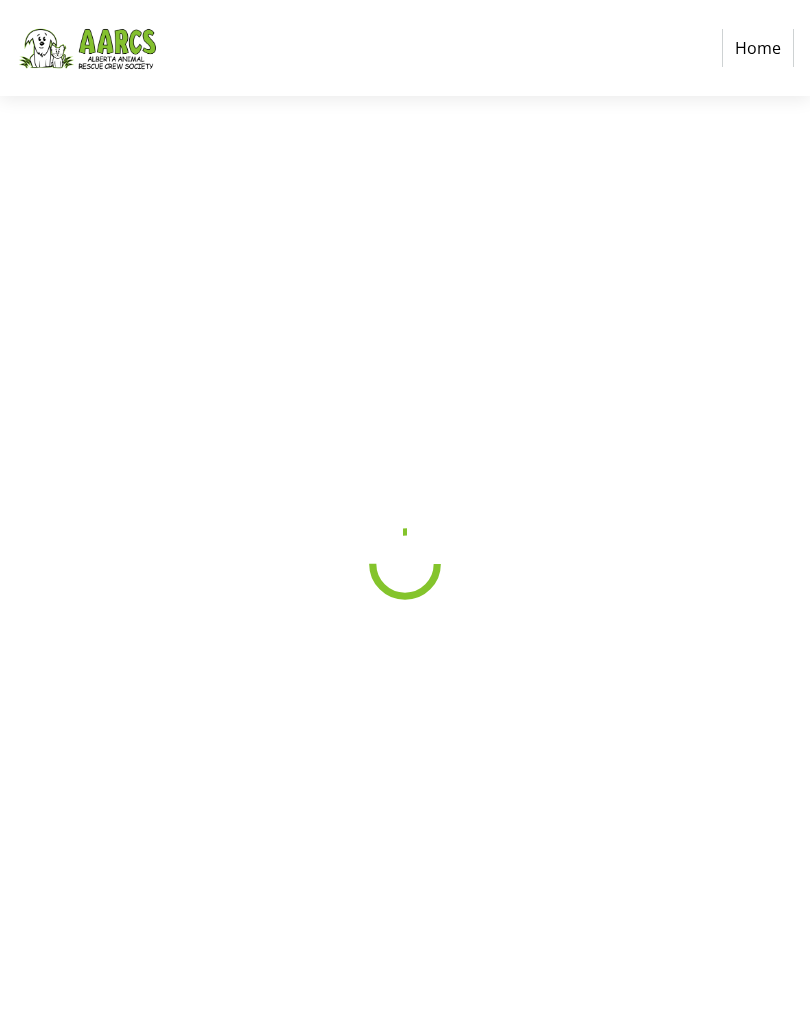 scroll, scrollTop: 0, scrollLeft: 0, axis: both 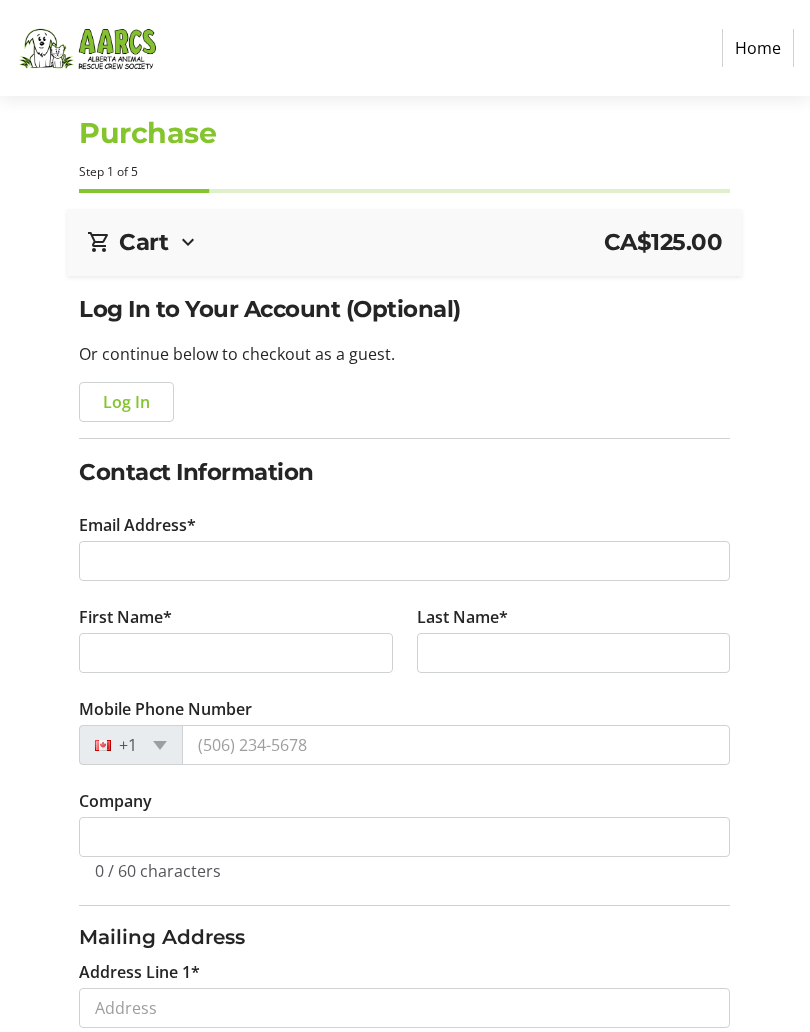 click on "Log In" 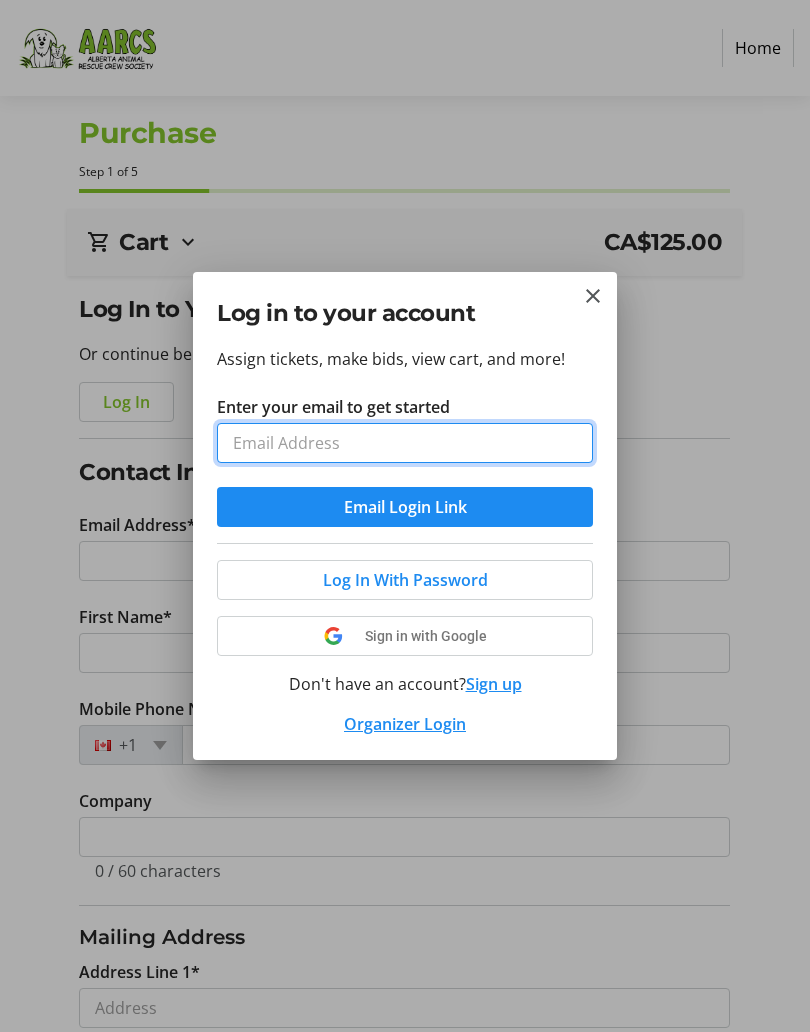 click on "Enter your email to get started" at bounding box center (405, 443) 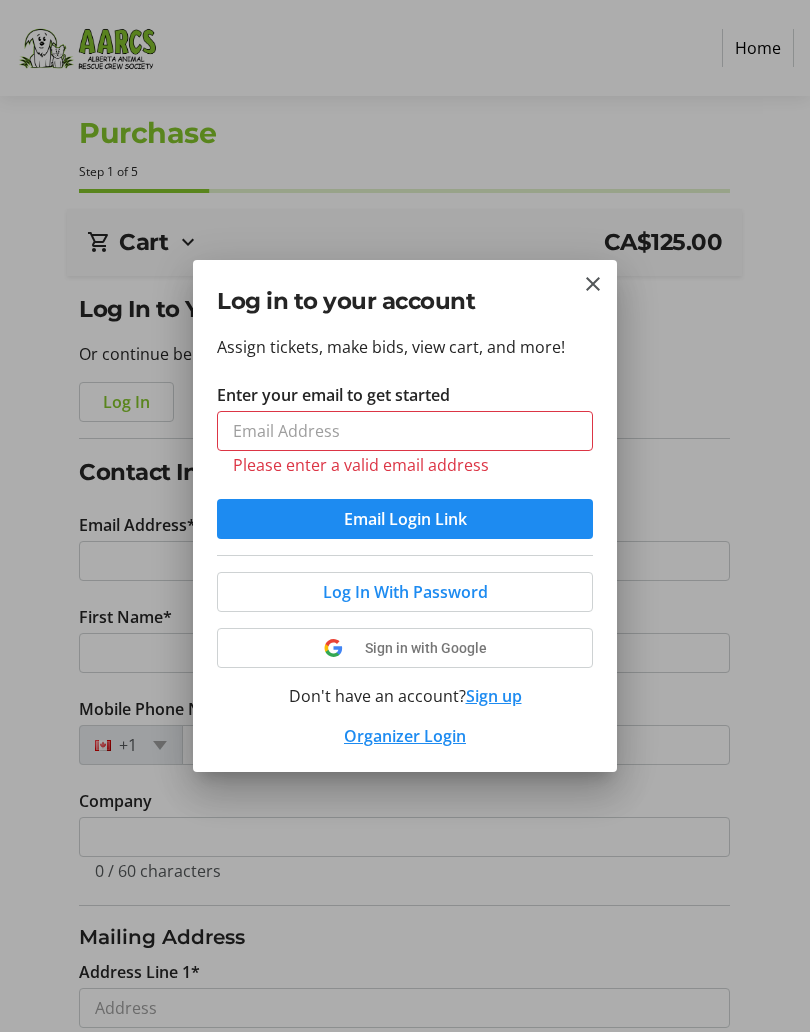 type on "[EMAIL]" 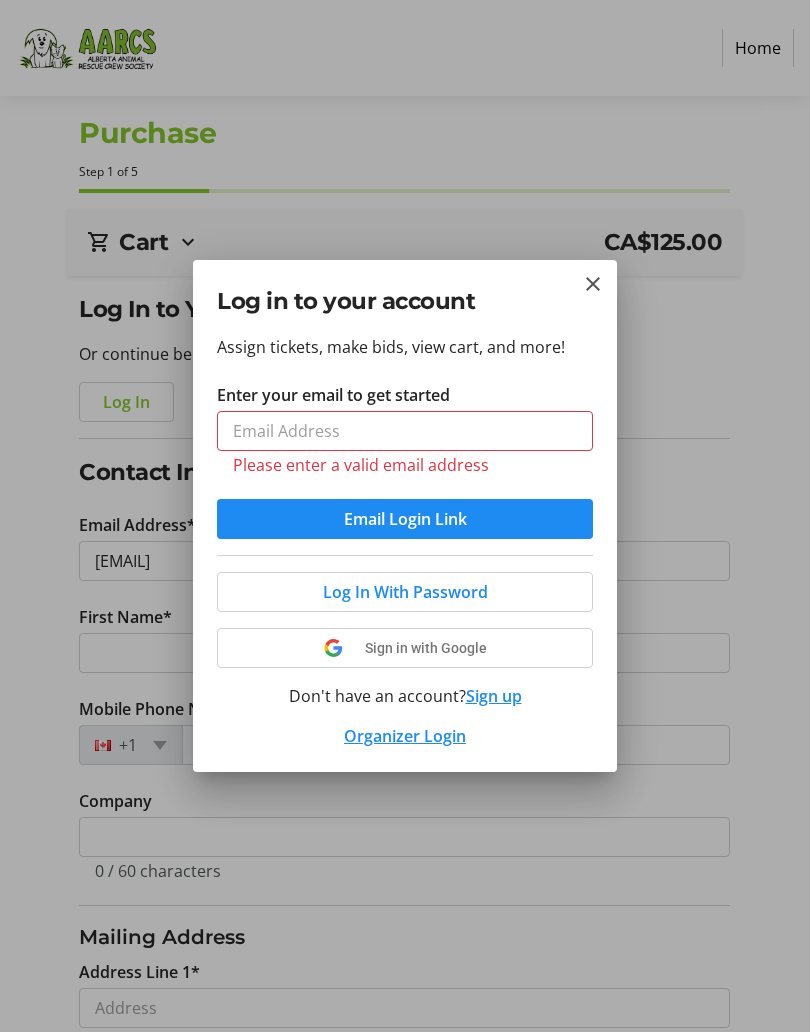 type on "[EMAIL]" 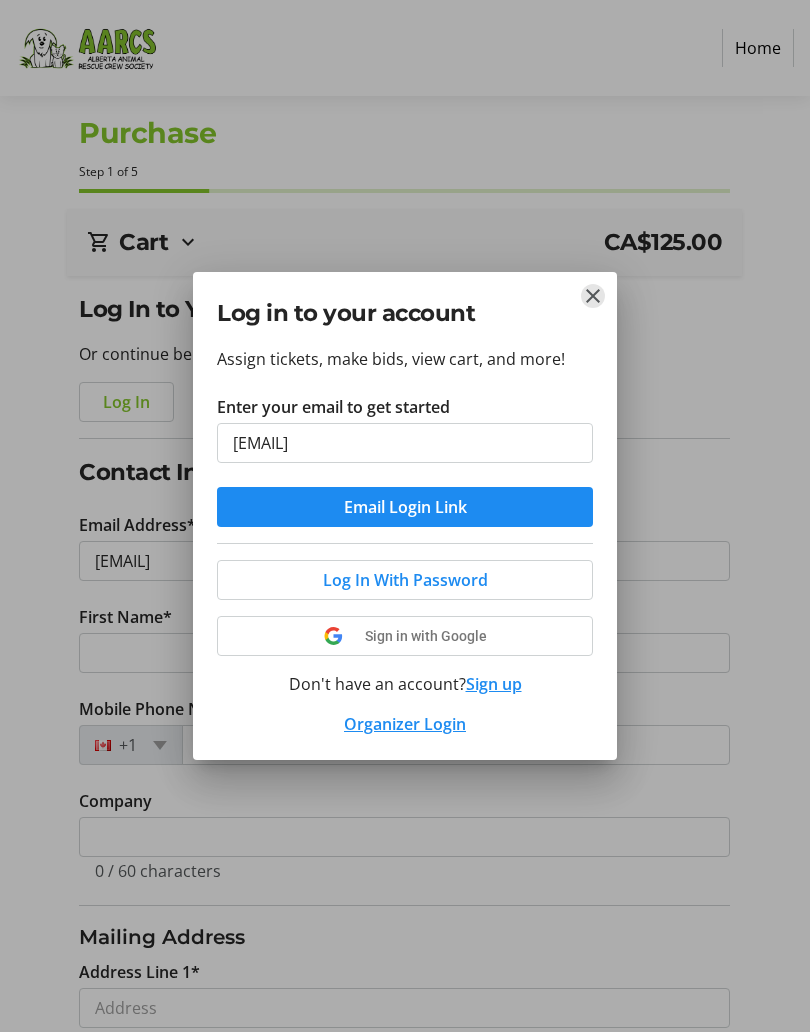 click at bounding box center [593, 296] 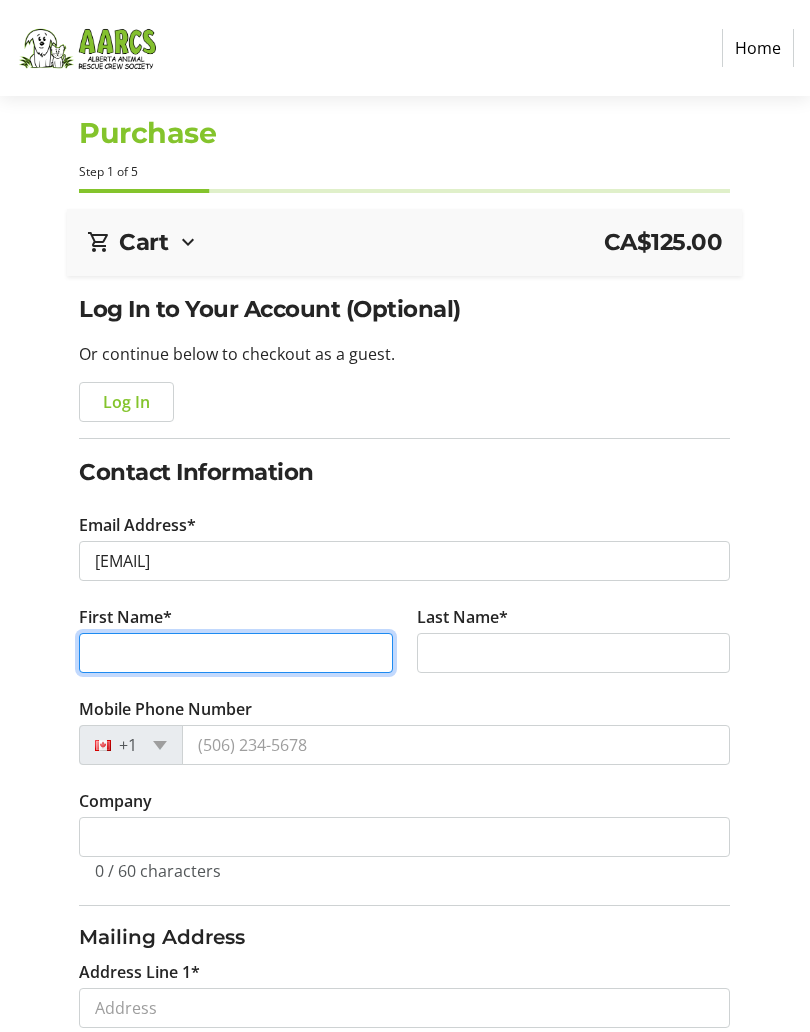 click on "First Name*" at bounding box center (236, 653) 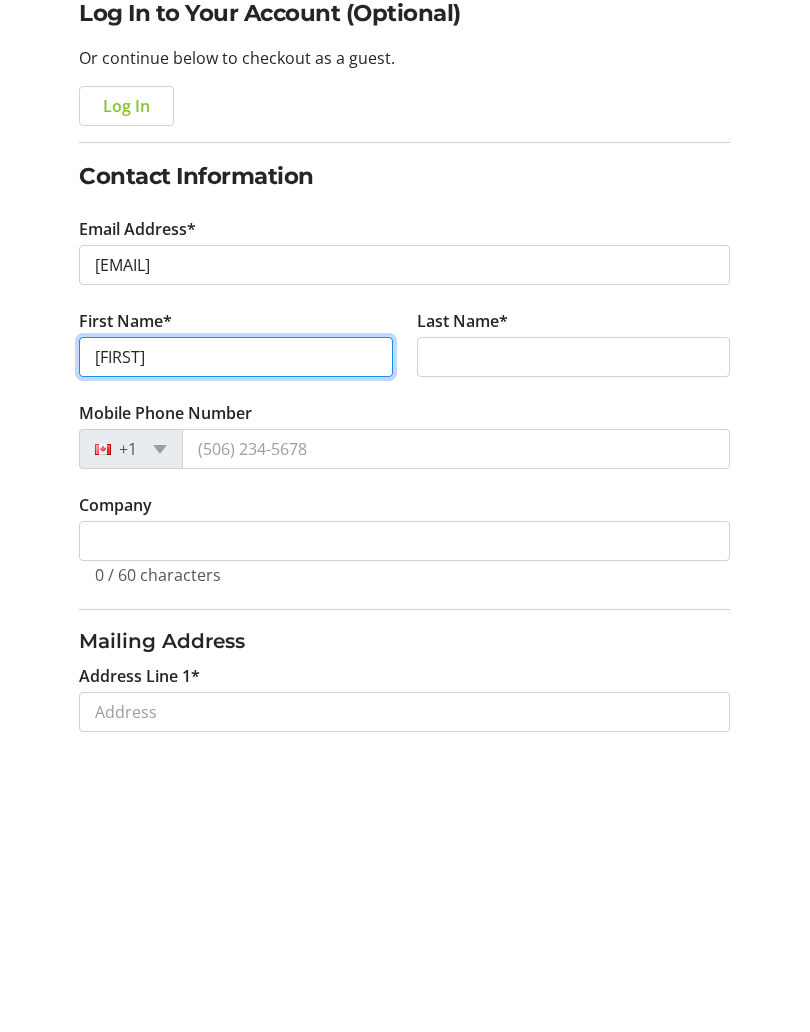 type on "[FIRST]" 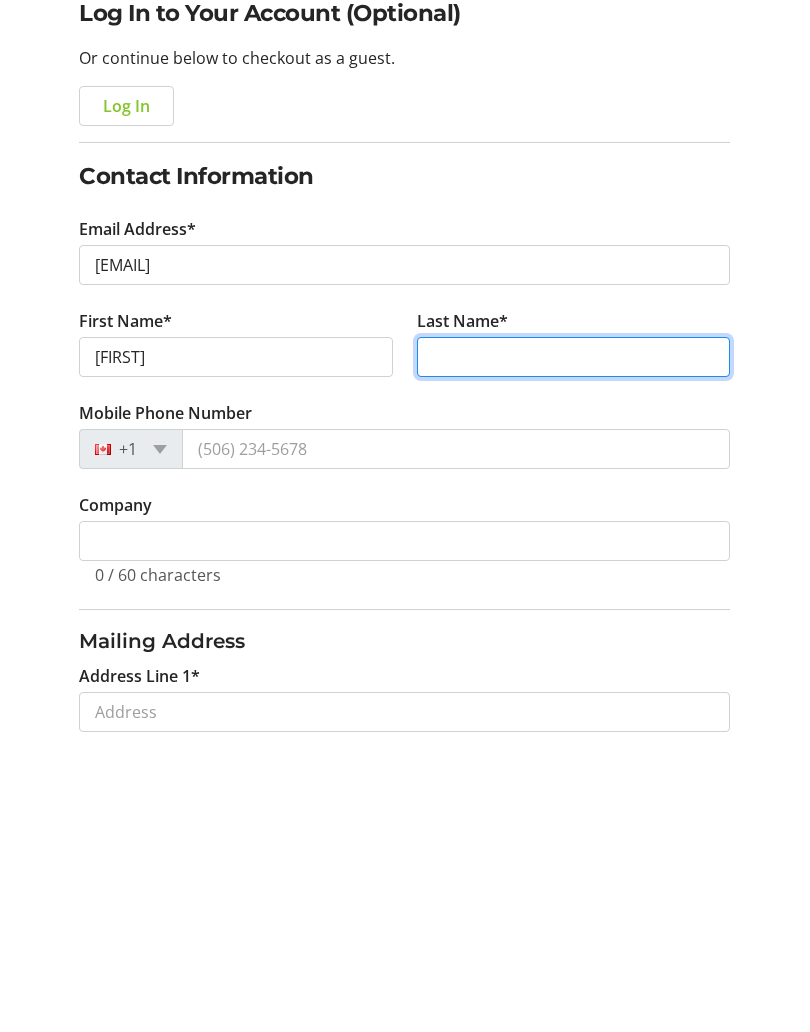 click on "Last Name*" at bounding box center [574, 653] 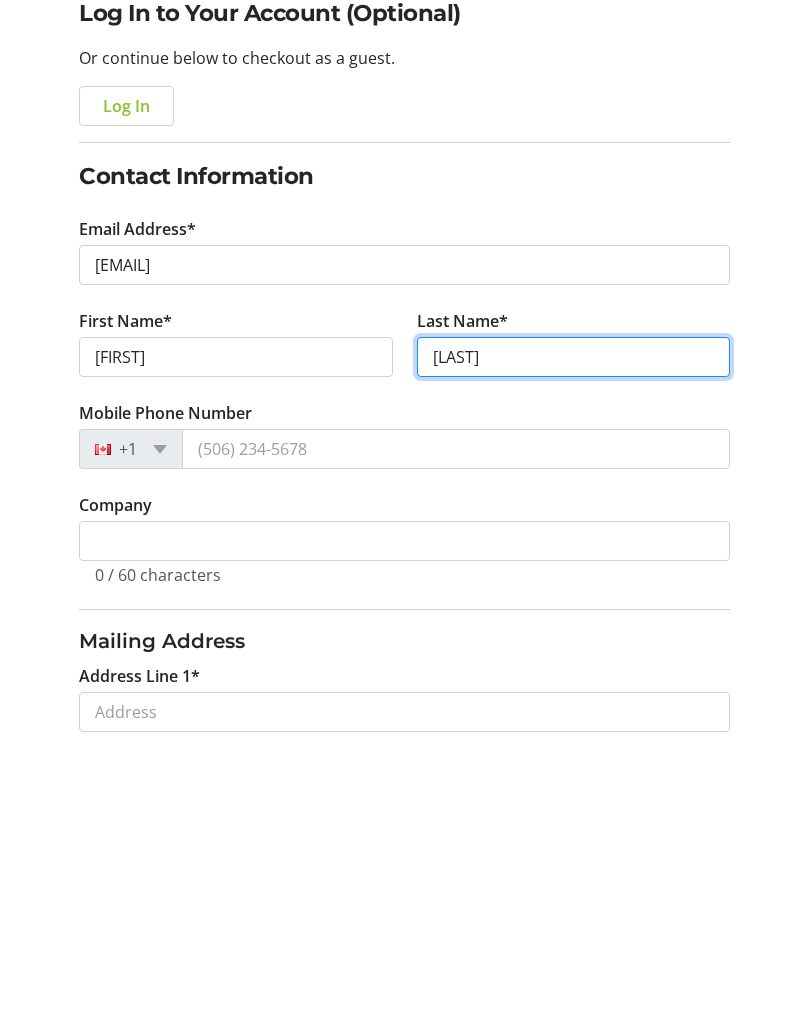 type on "[LAST]" 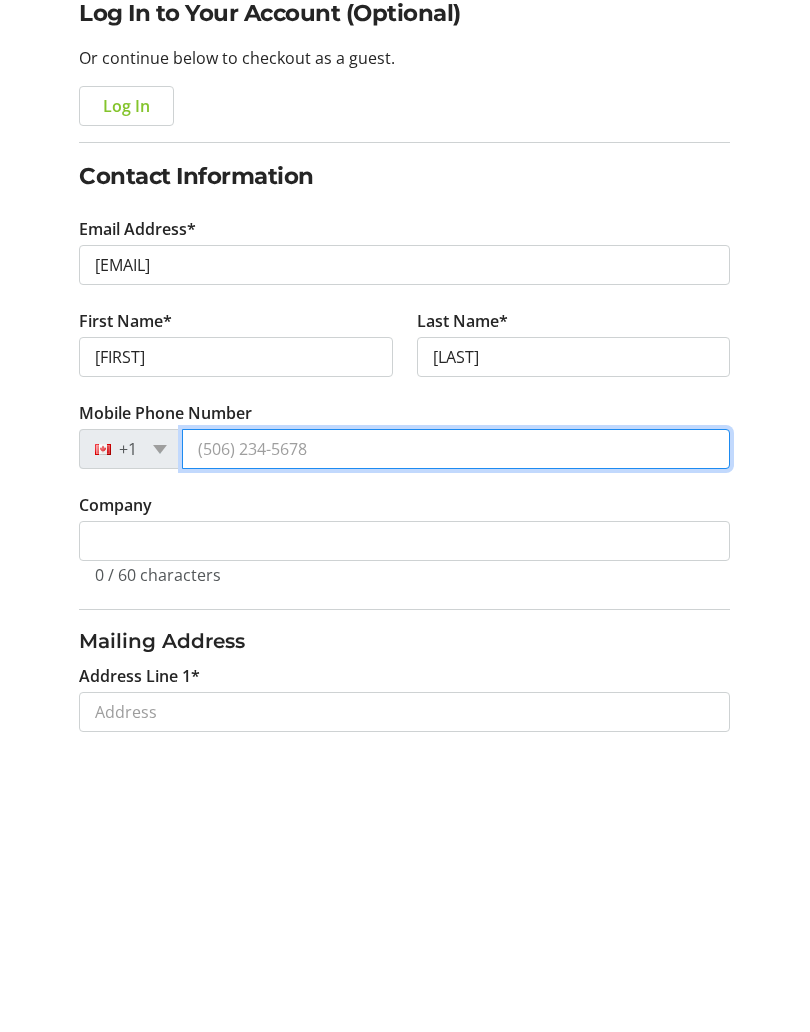 click on "Mobile Phone Number" at bounding box center [456, 745] 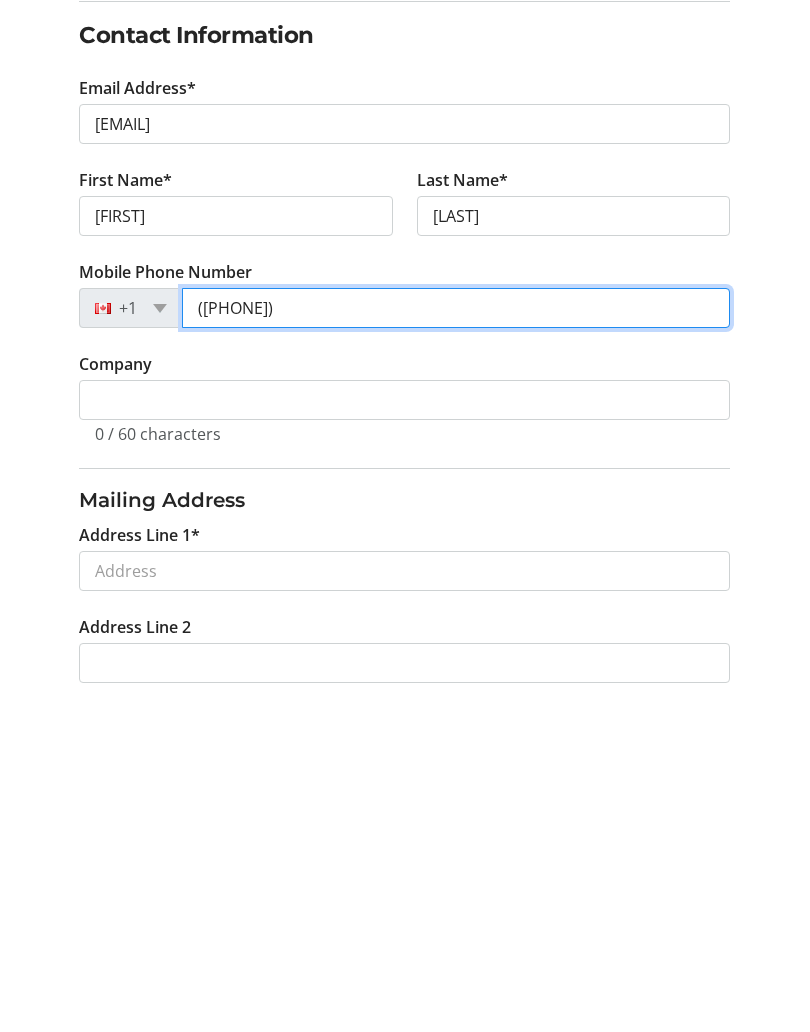 scroll, scrollTop: 118, scrollLeft: 0, axis: vertical 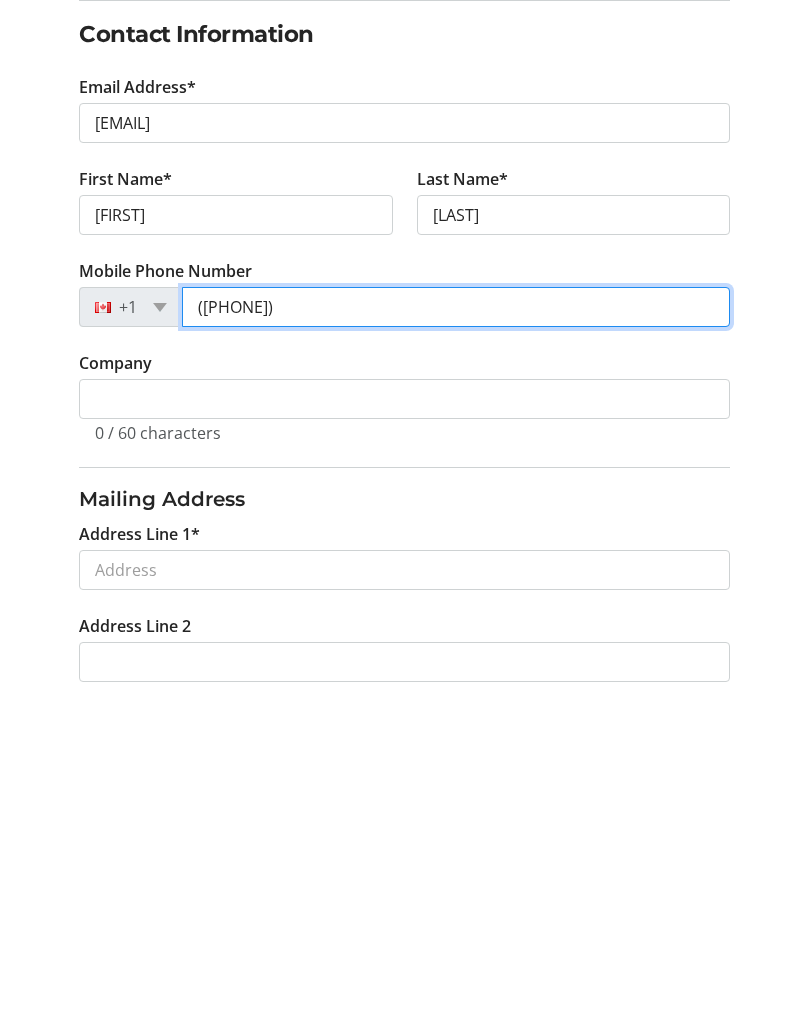 type on "([PHONE])" 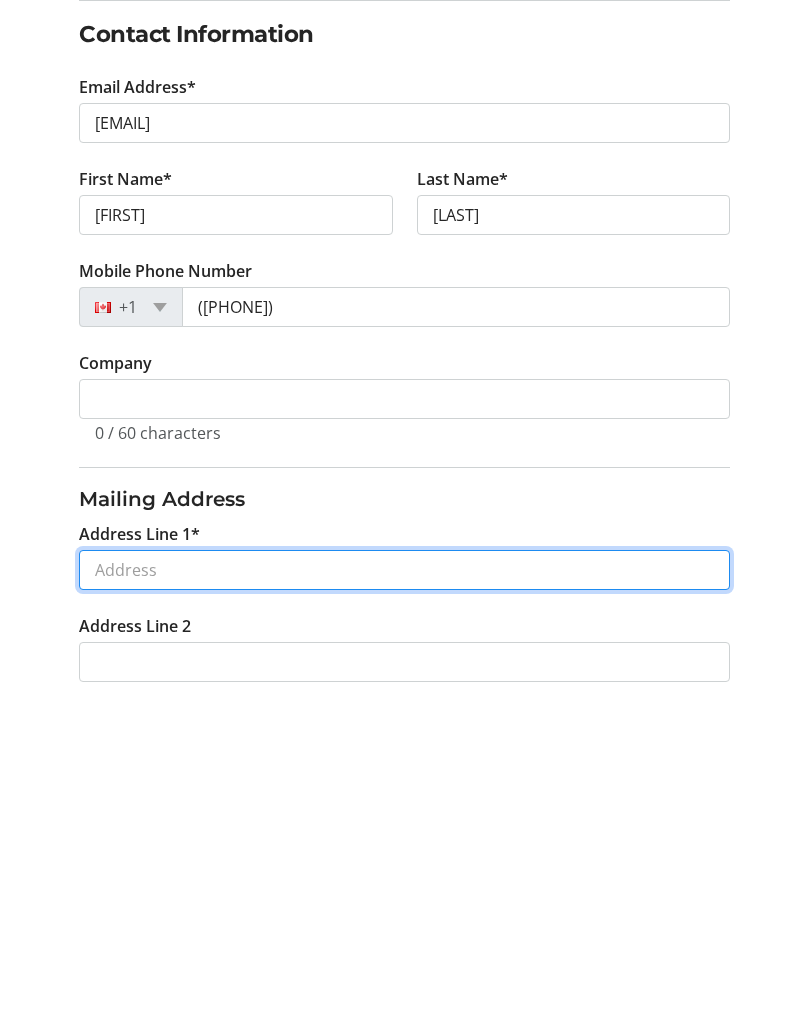 click on "Address Line 1*" at bounding box center (404, 890) 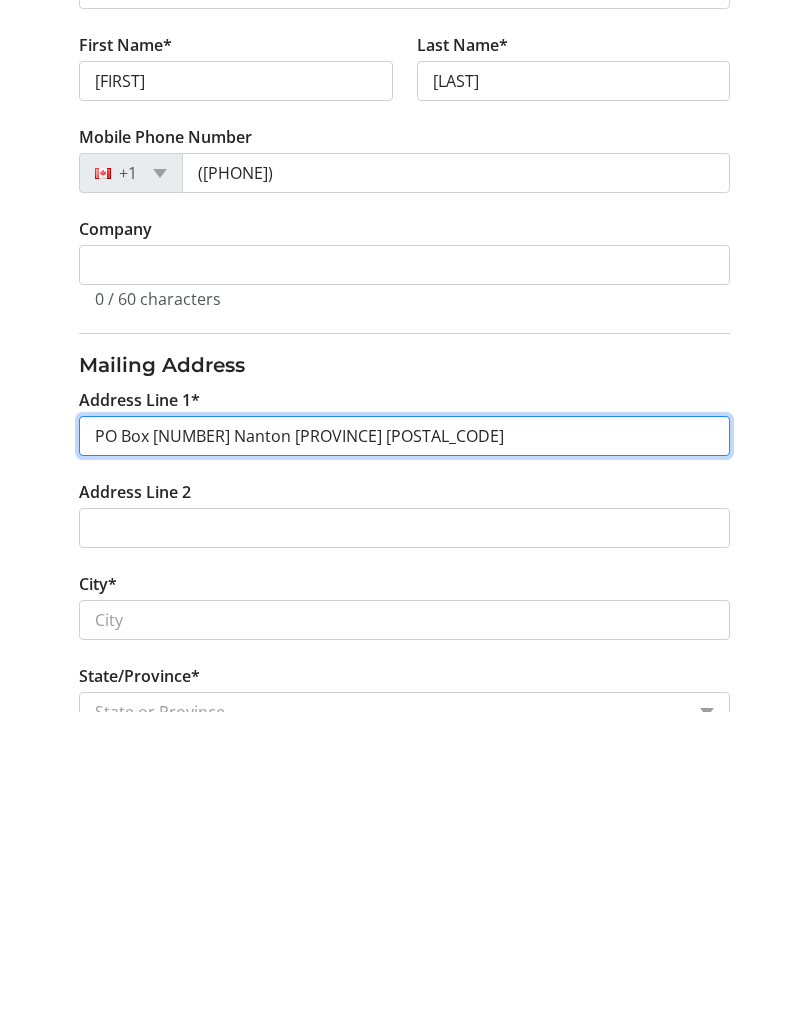 scroll, scrollTop: 255, scrollLeft: 0, axis: vertical 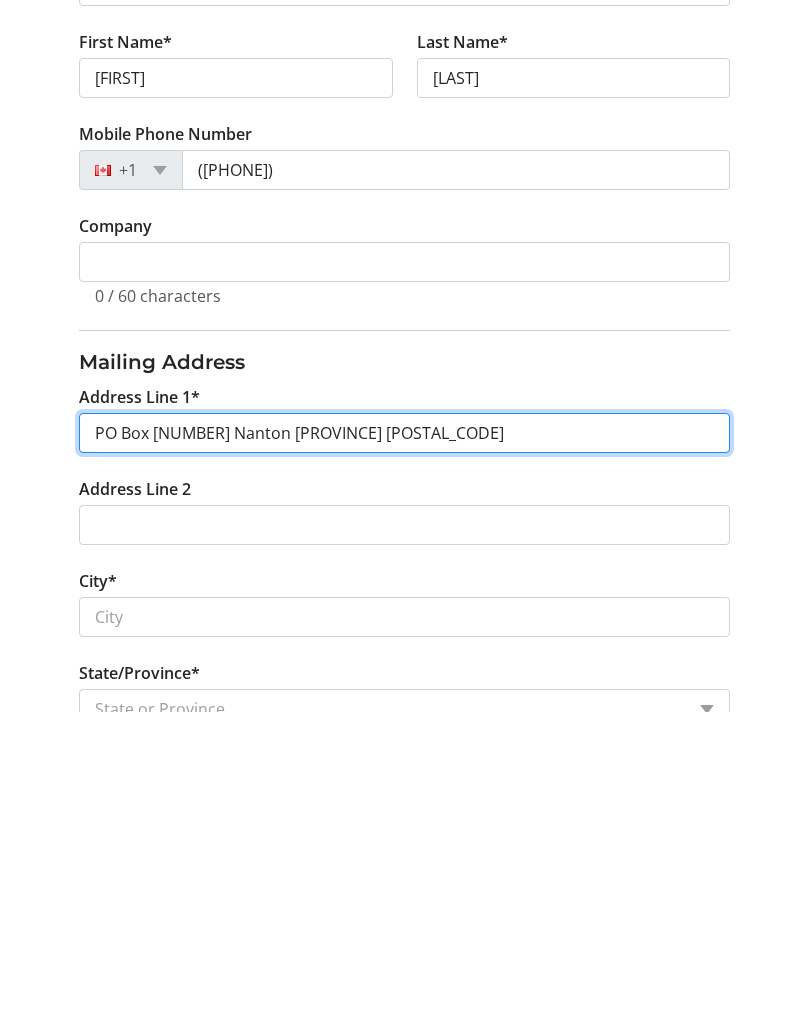 type on "PO Box [NUMBER] Nanton [PROVINCE] [POSTAL_CODE]" 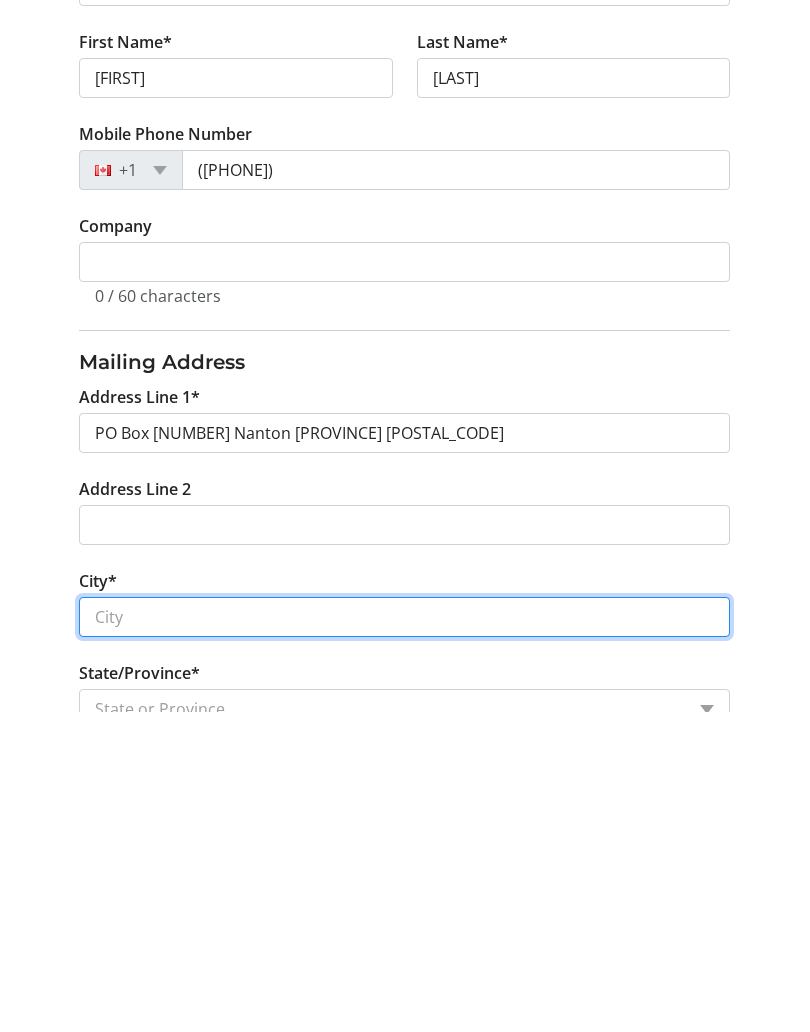 click on "City*" at bounding box center [404, 937] 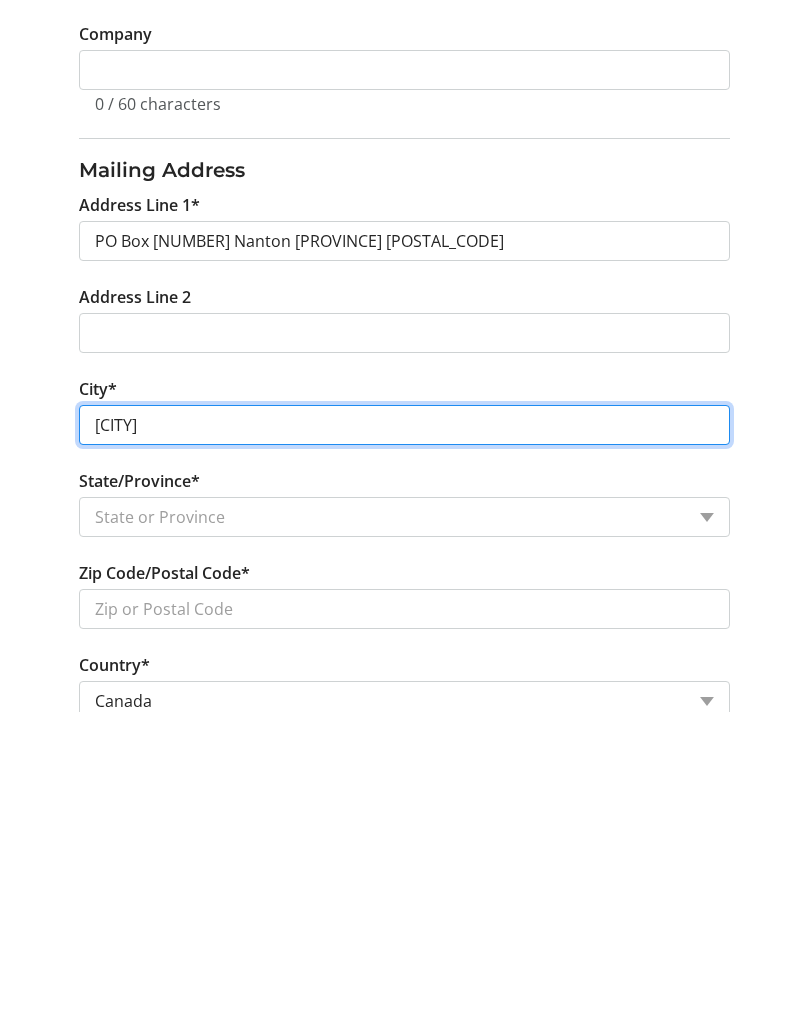 scroll, scrollTop: 458, scrollLeft: 0, axis: vertical 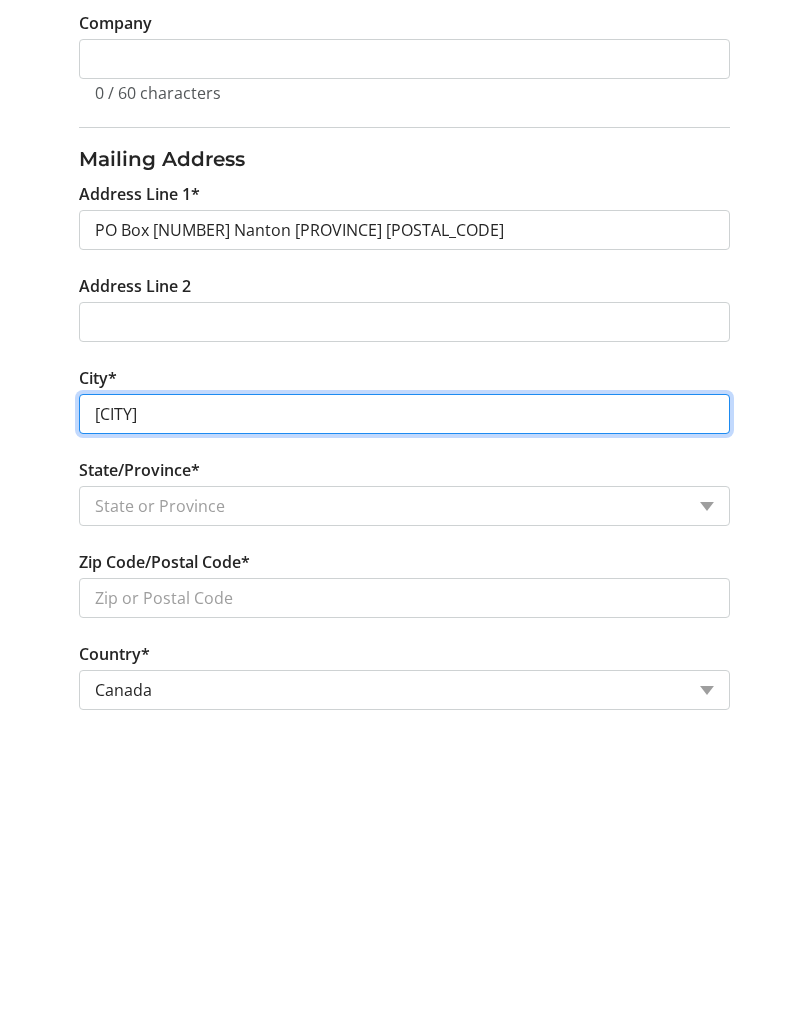 type on "[CITY]" 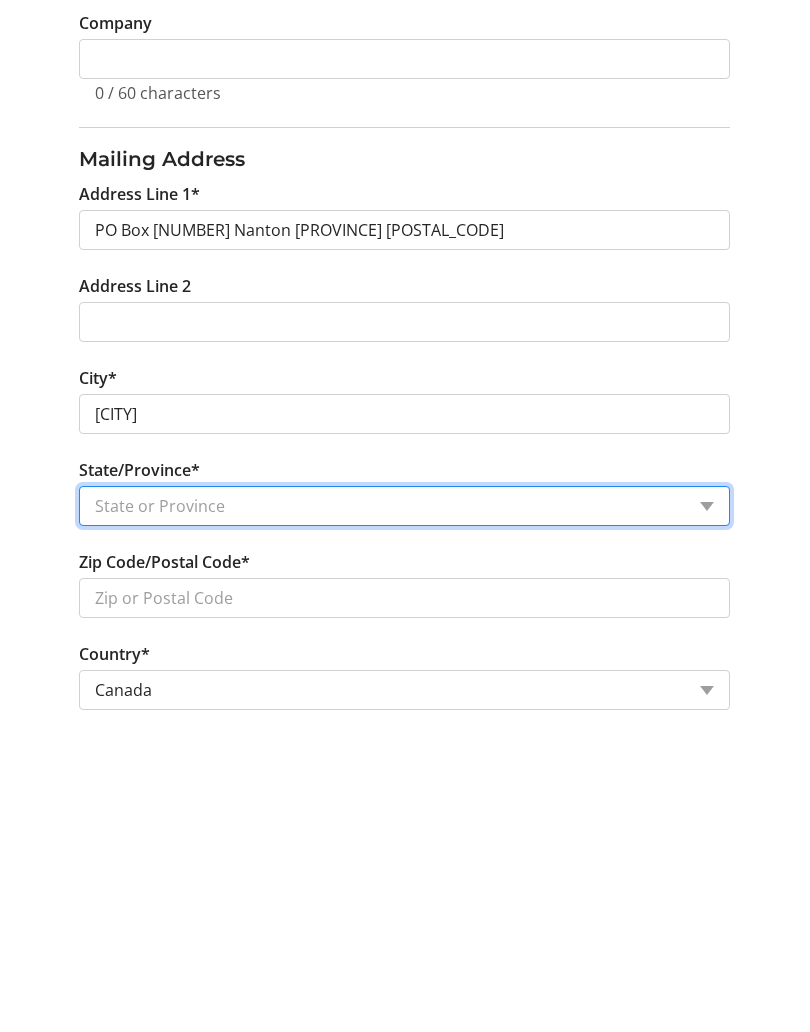 click on "State or Province  State or Province   Alberta   British Columbia   Manitoba   New Brunswick   Newfoundland and Labrador   Nova Scotia   Ontario   Prince Edward Island   Quebec   Saskatchewan   Northwest Territories   Nunavut   Yukon" at bounding box center [404, 826] 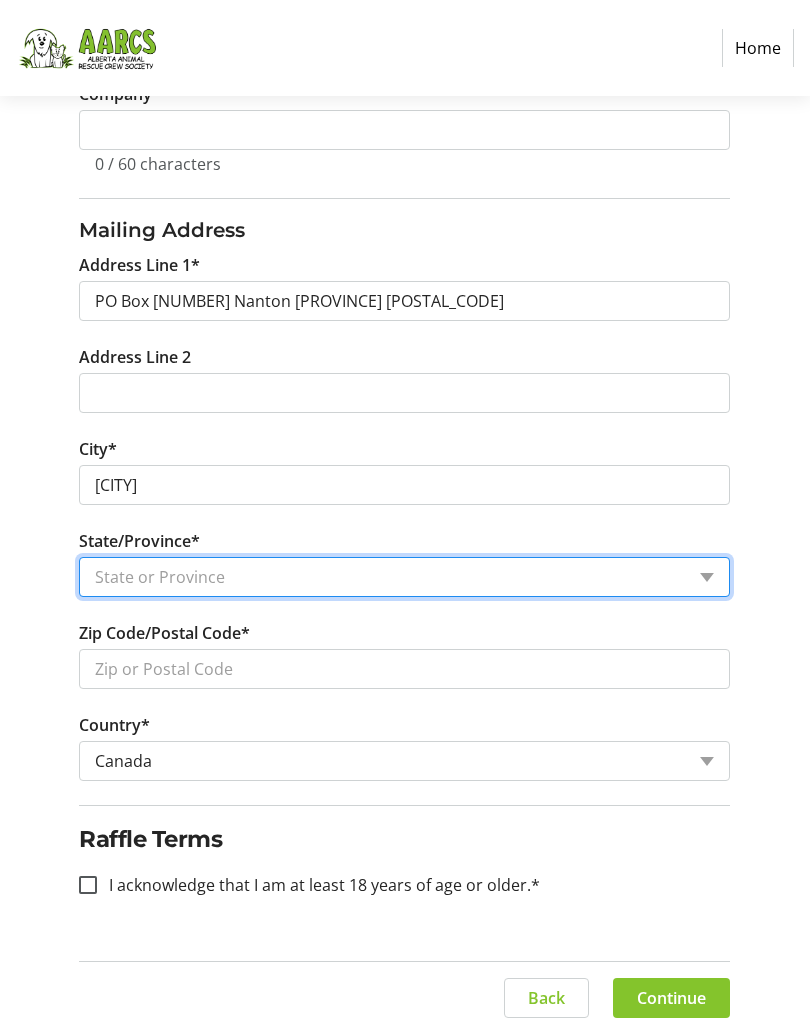 select on "AB" 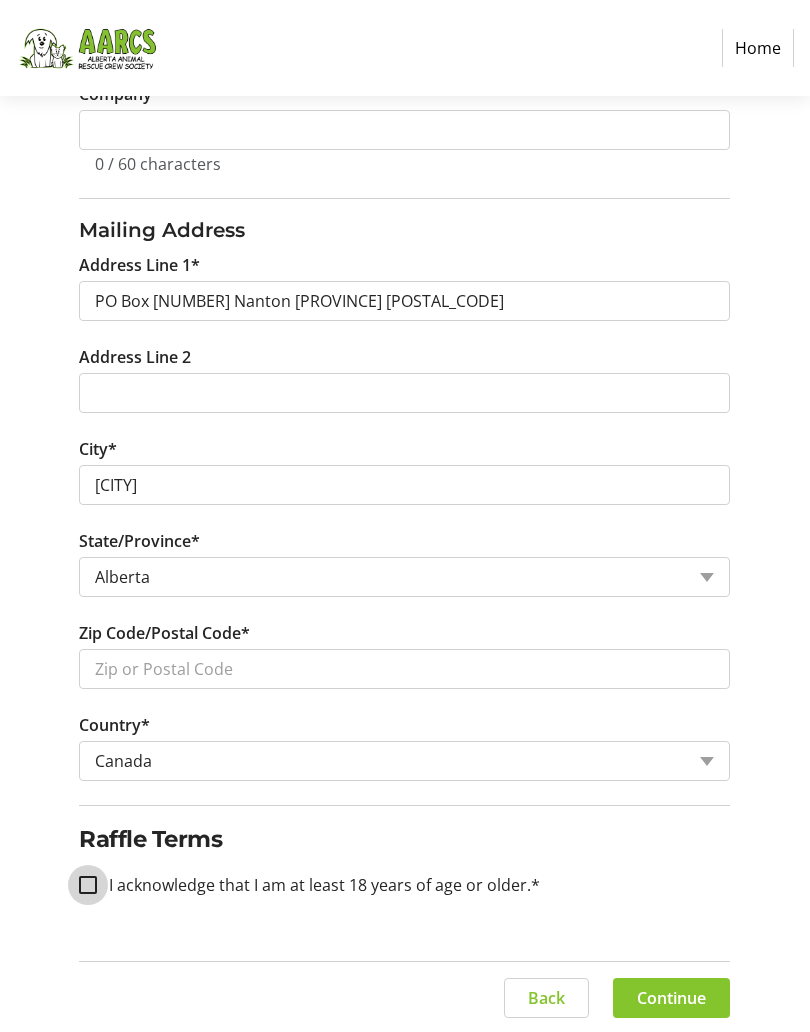 click on "I acknowledge that I am at least 18 years of age or older.*" at bounding box center [88, 885] 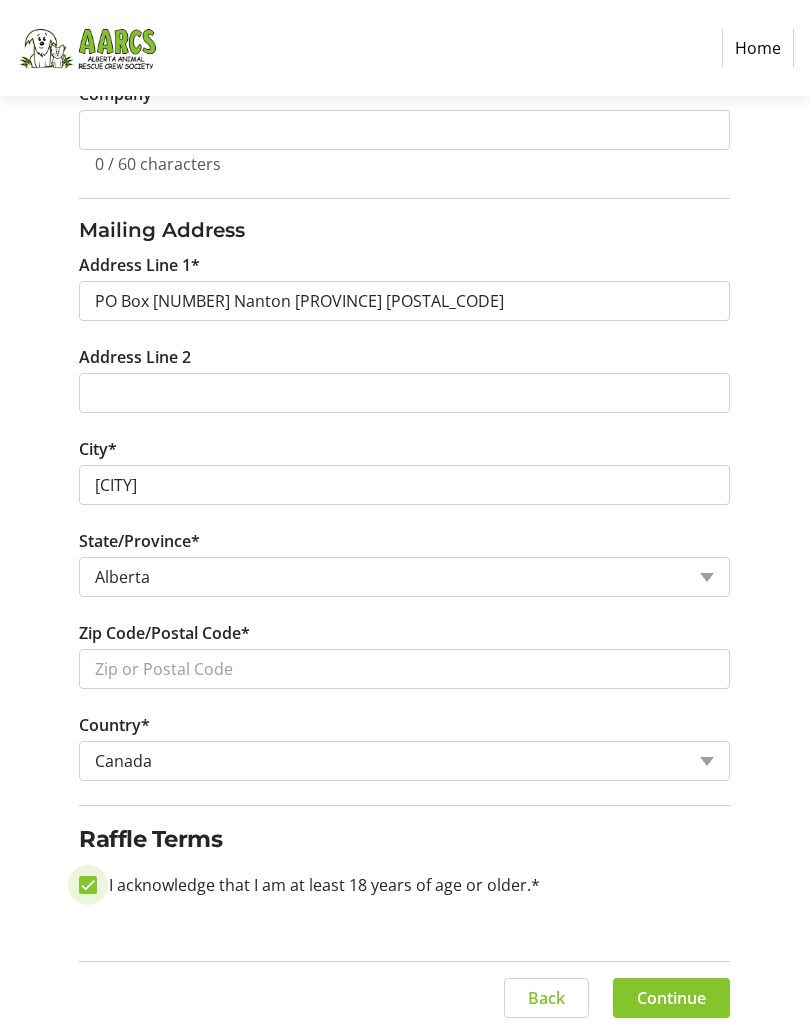 checkbox on "true" 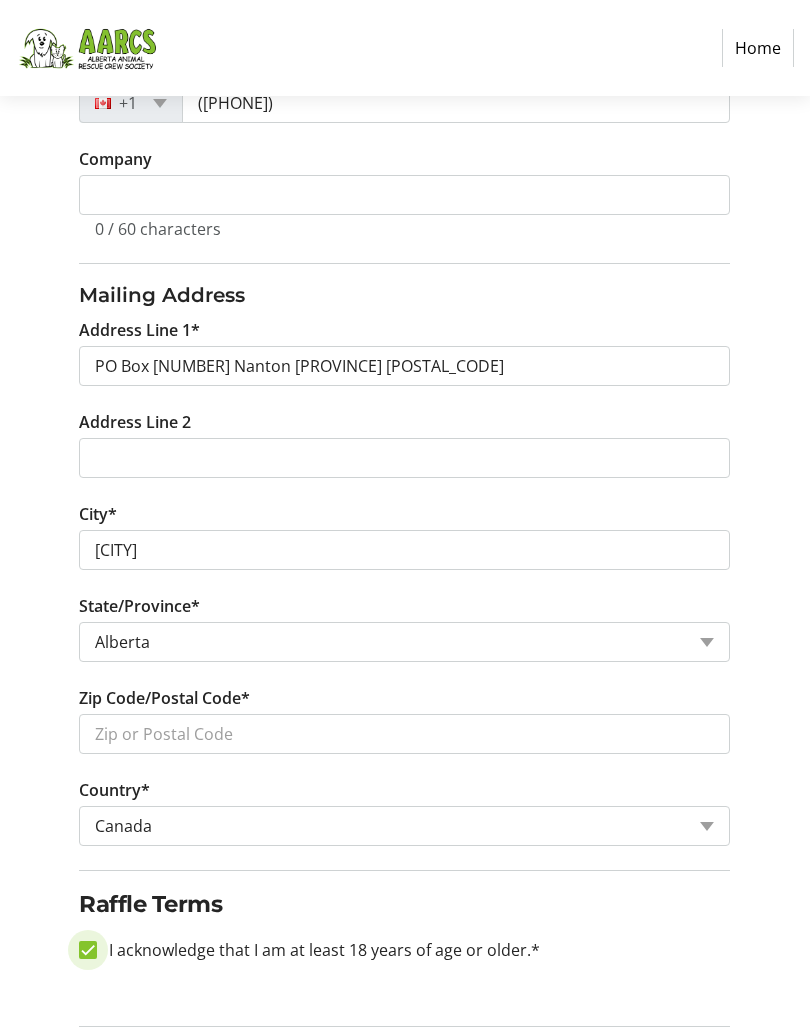 scroll, scrollTop: 707, scrollLeft: 0, axis: vertical 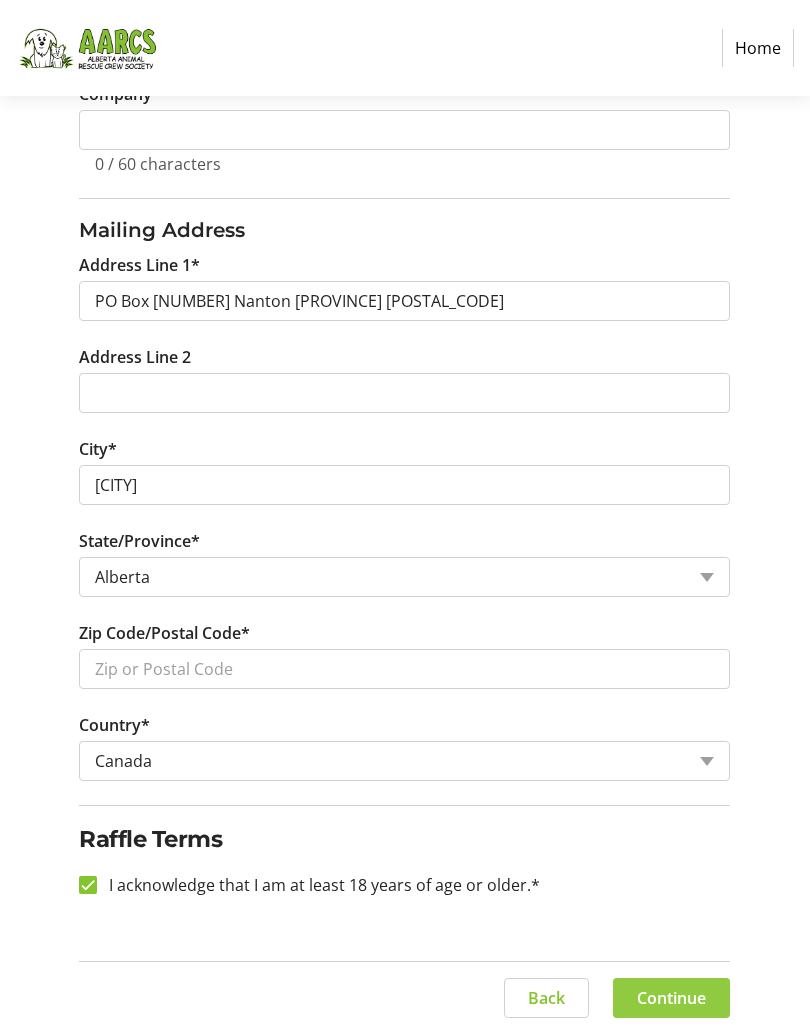 click 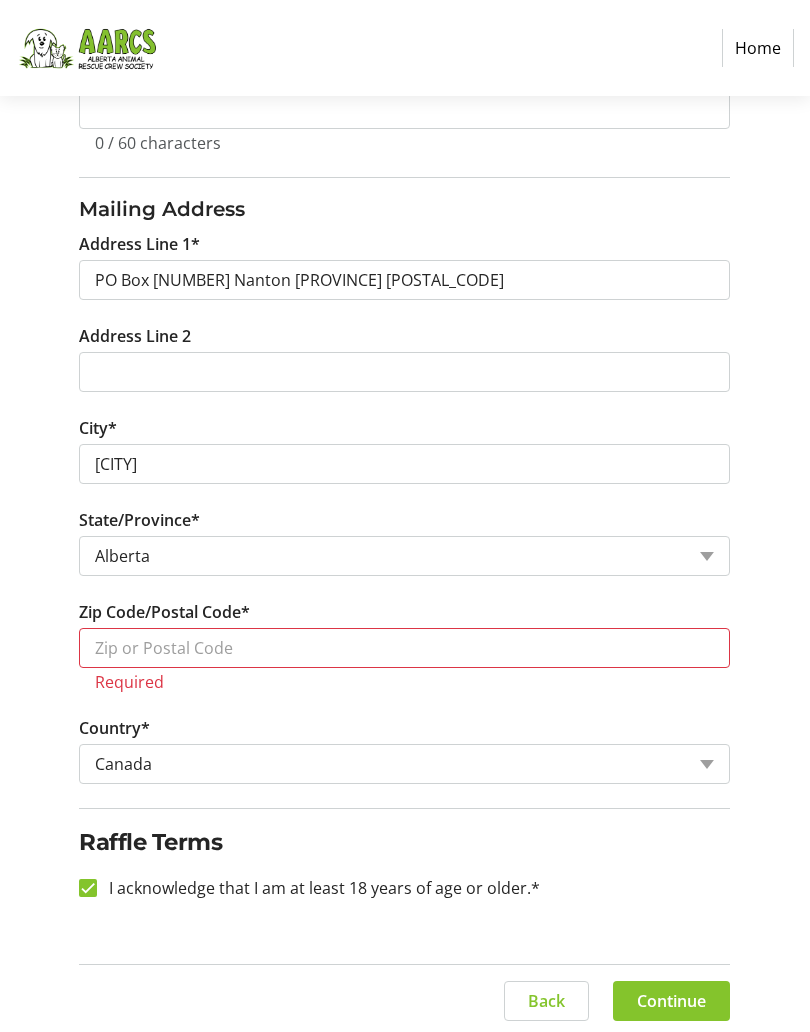 scroll, scrollTop: 731, scrollLeft: 0, axis: vertical 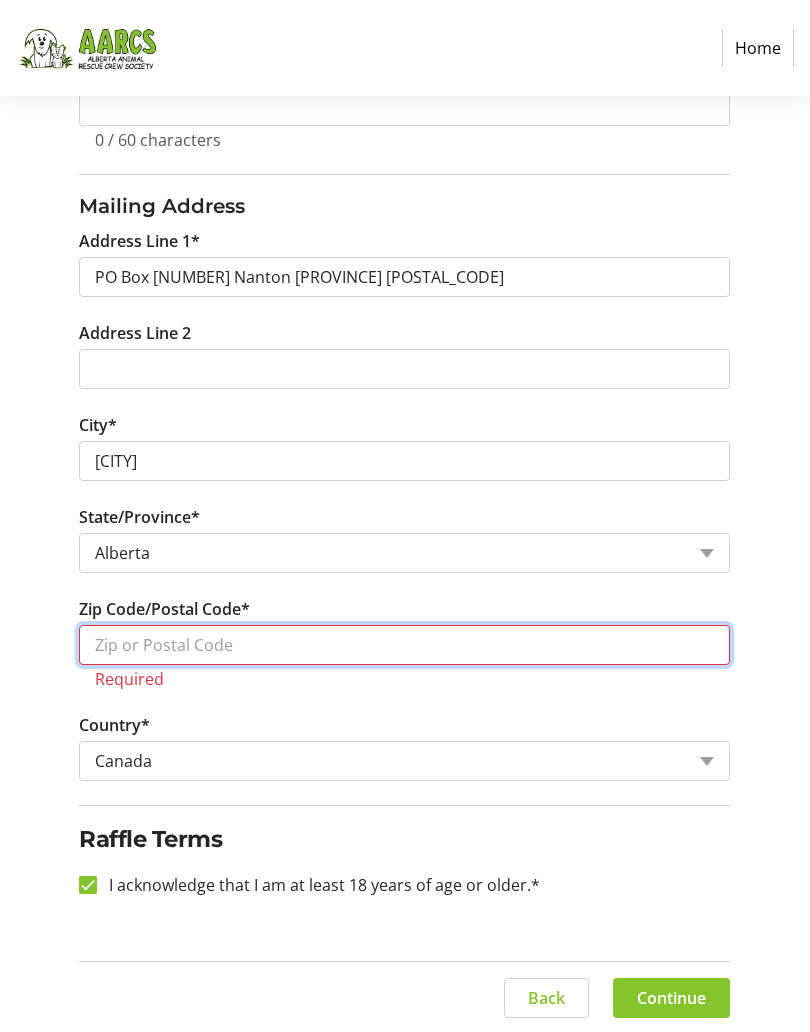 click on "Zip Code/Postal Code*" at bounding box center [404, 645] 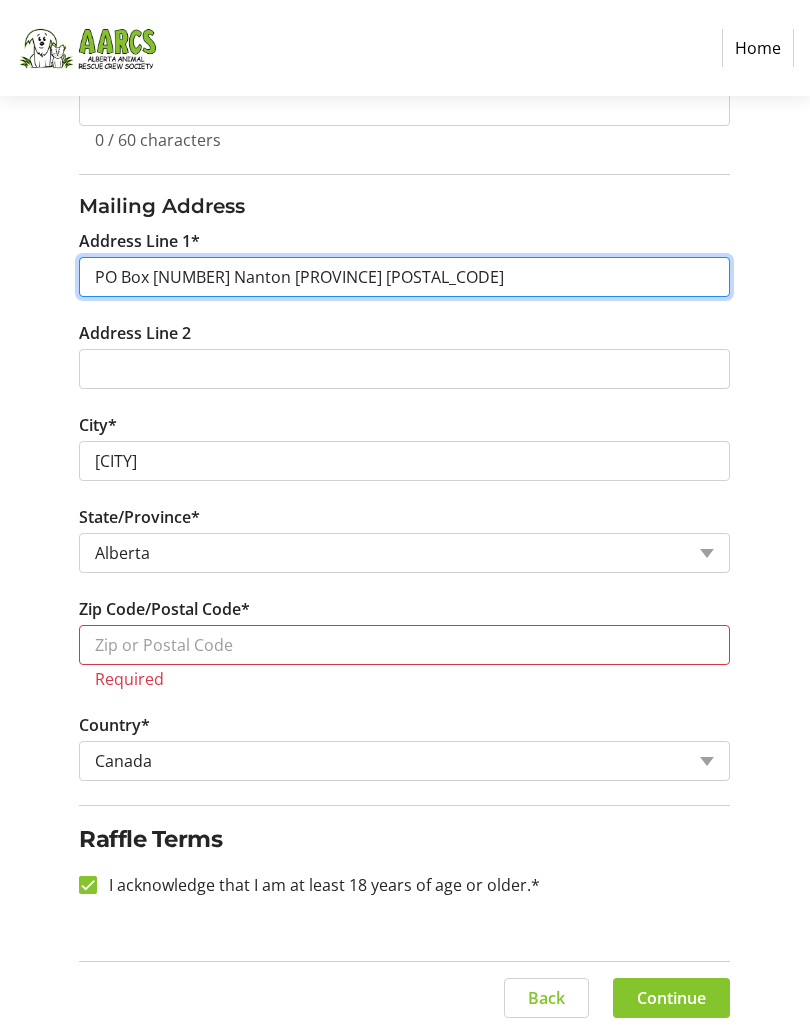 click on "PO Box [NUMBER] Nanton [PROVINCE] [POSTAL_CODE]" at bounding box center (404, 277) 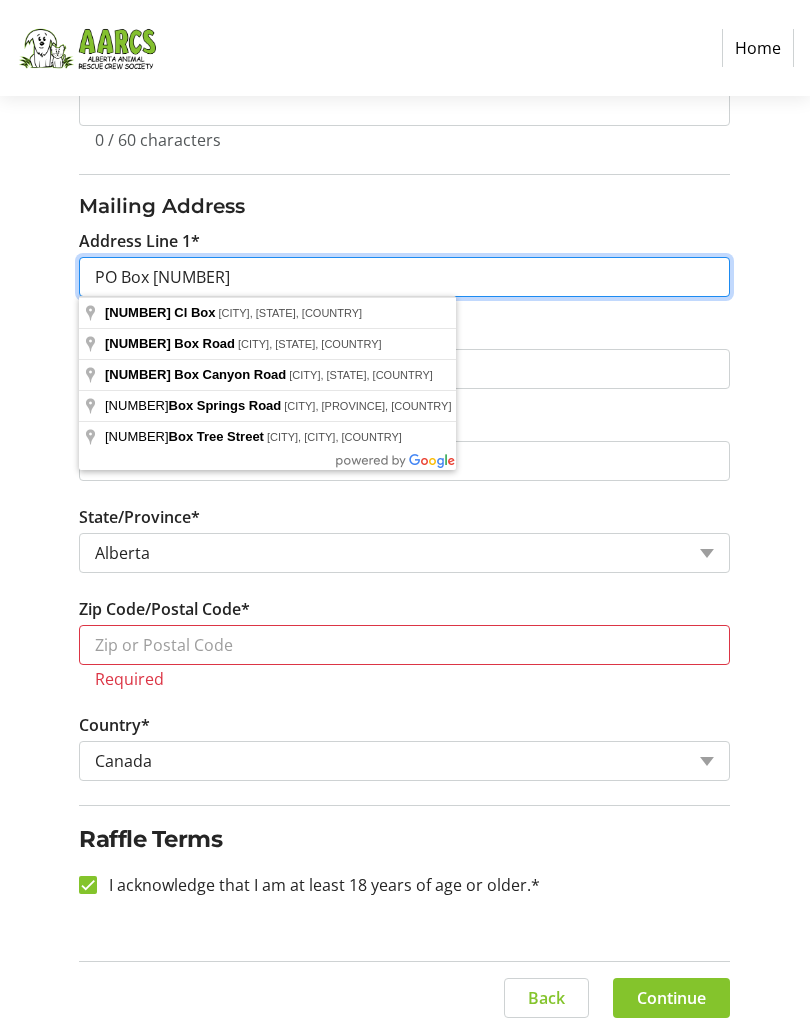 type on "PO Box [NUMBER]" 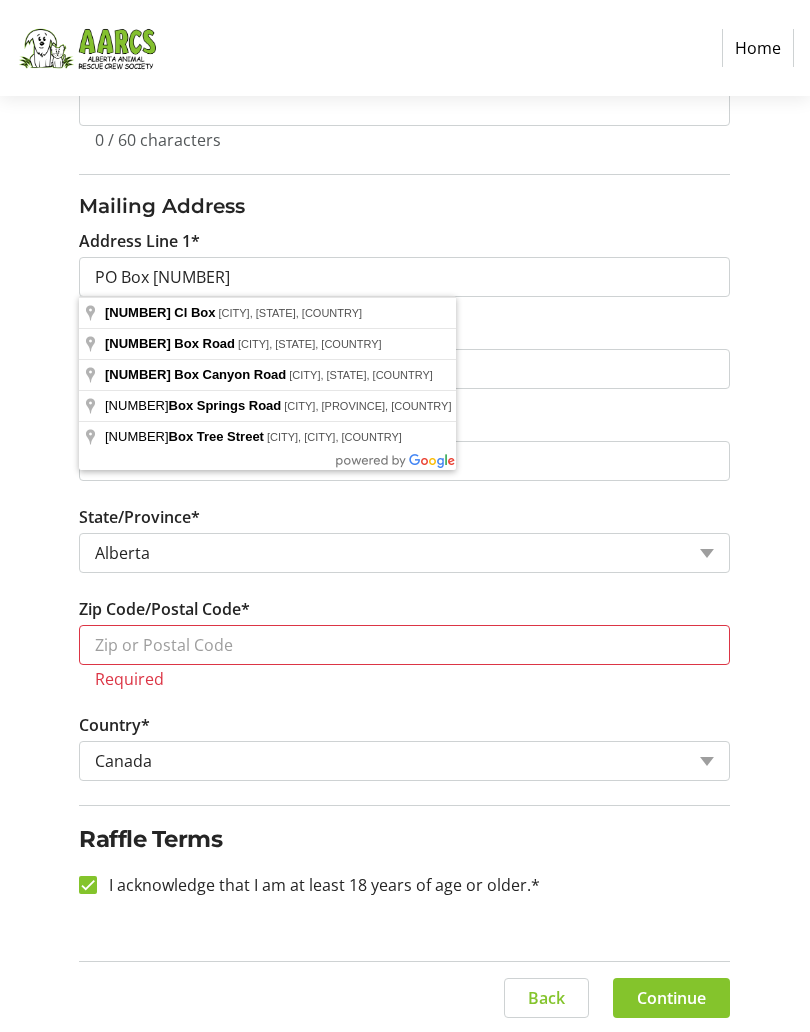 click on "Log In to Your Account (Optional) Or continue below to checkout as a guest. Log In Contact Information Email Address* [EMAIL] First Name* [FIRST] Last Name* [LAST] Mobile Phone Number* +1 ([PHONE]) Company 0 / 60 characters Mailing Address Address Line 1* PO Box [NUMBER] Address Line 2 City* Nanton State/Province* State or Province Alberta British Columbia Manitoba New Brunswick Newfoundland and Labrador Nova Scotia Ontario Prince Edward Island Quebec Saskatchewan Northwest Territories Nunavut Yukon Zip Code/Postal Code* Required Country* Country Country Afghanistan Åland Islands Albania Algeria American Samoa Andorra Angola Anguilla Antarctica Antigua and Barbuda Argentina Armenia Aruba Australia Austria Azerbaijan The Bahamas Bahrain Bangladesh Barbados Belarus Belgium Belize Benin Bermuda Bhutan Bolivia Bonaire Bosnia and Herzegovina Botswana Bouvet Island Brazil Cart" 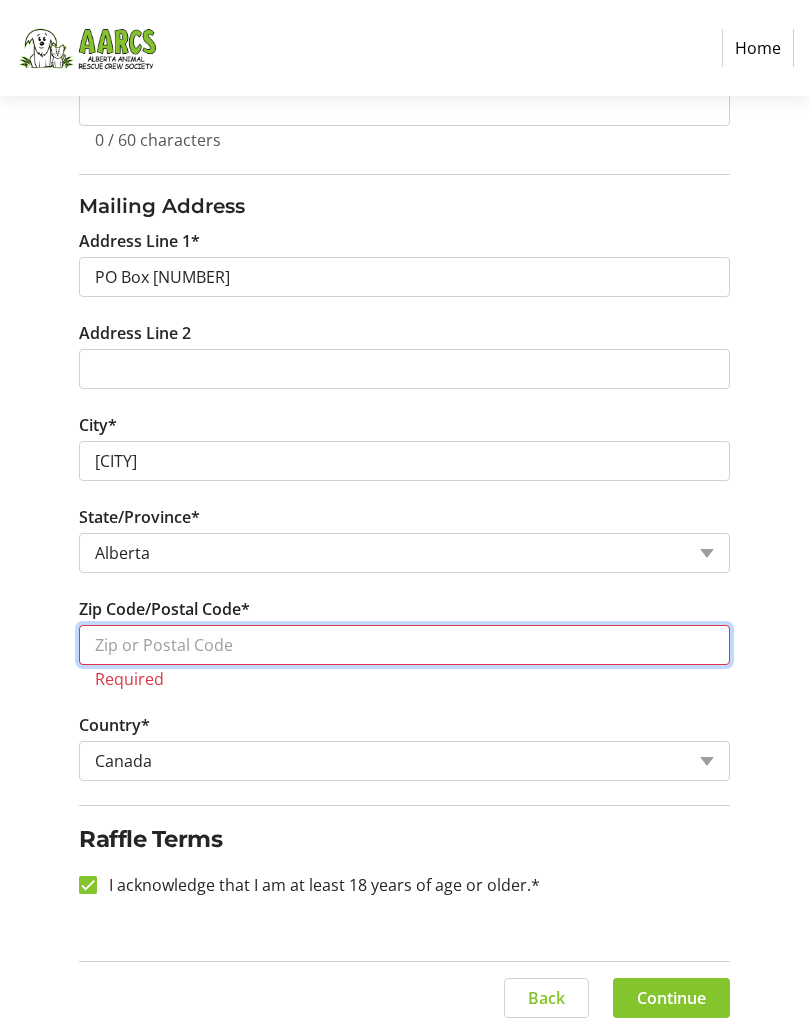 click on "Zip Code/Postal Code*" at bounding box center [404, 645] 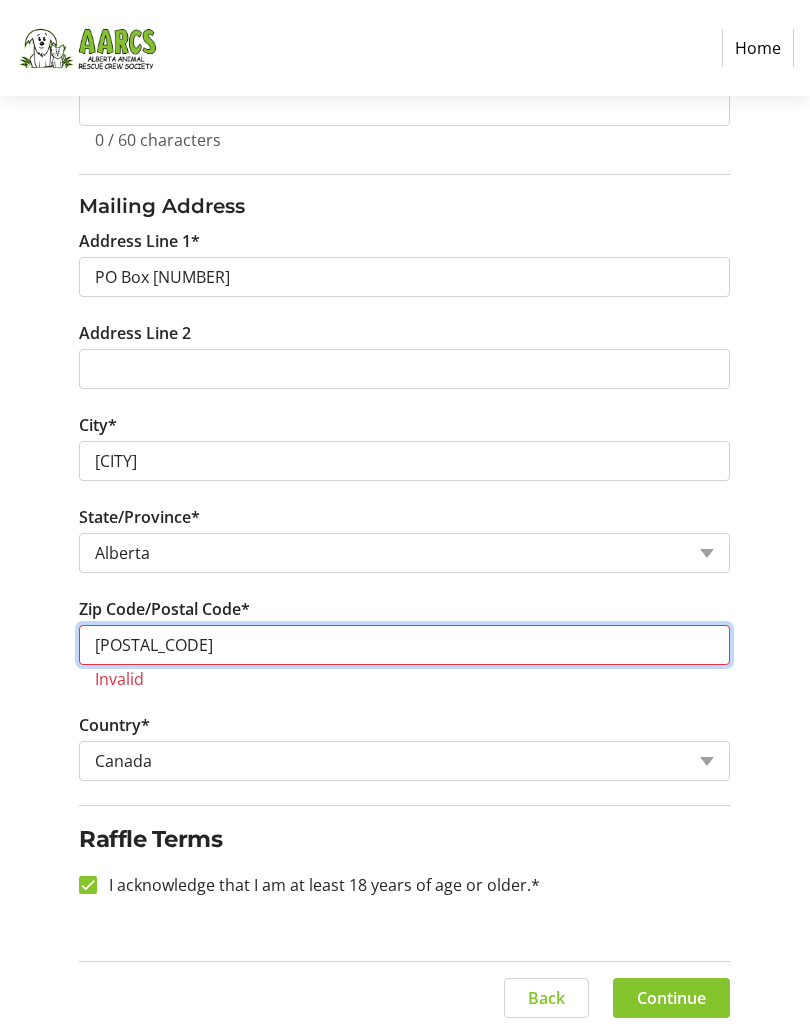 scroll, scrollTop: 707, scrollLeft: 0, axis: vertical 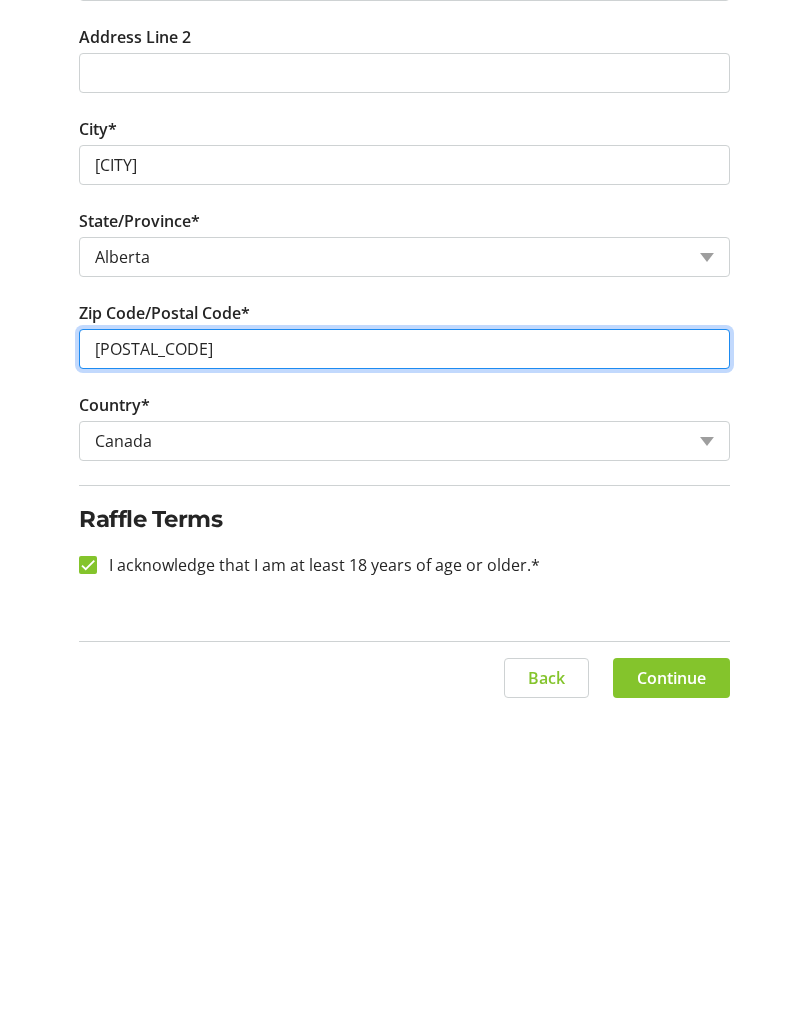 type on "[POSTAL_CODE]" 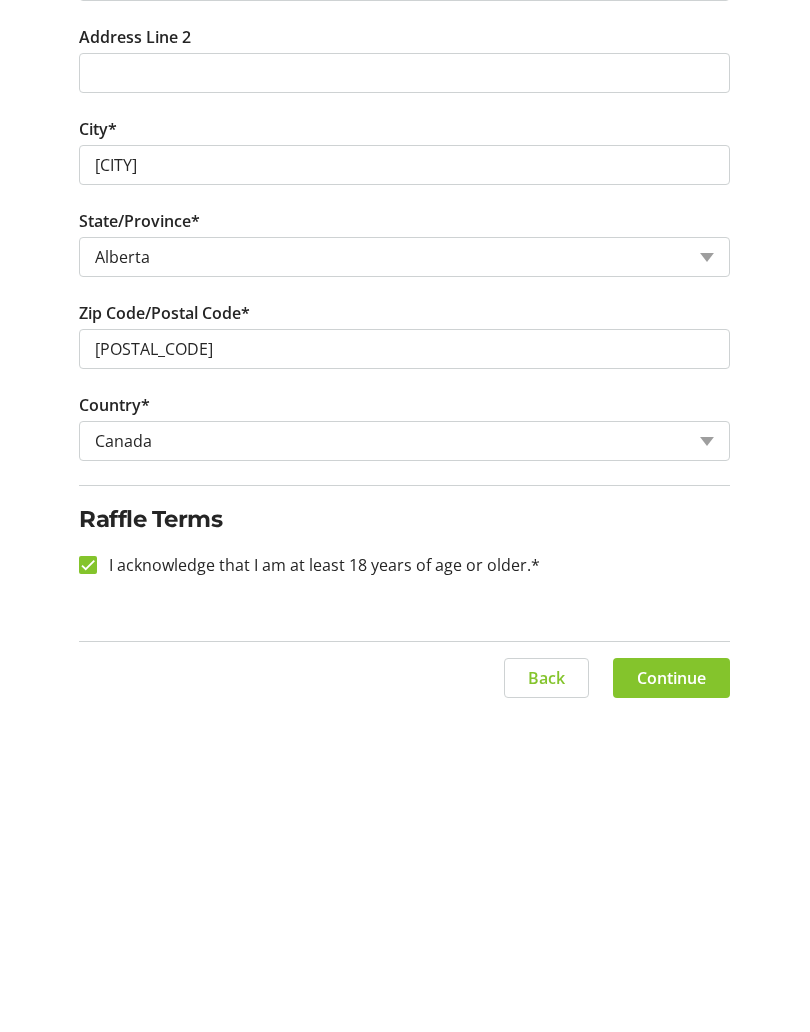 click on "Continue" 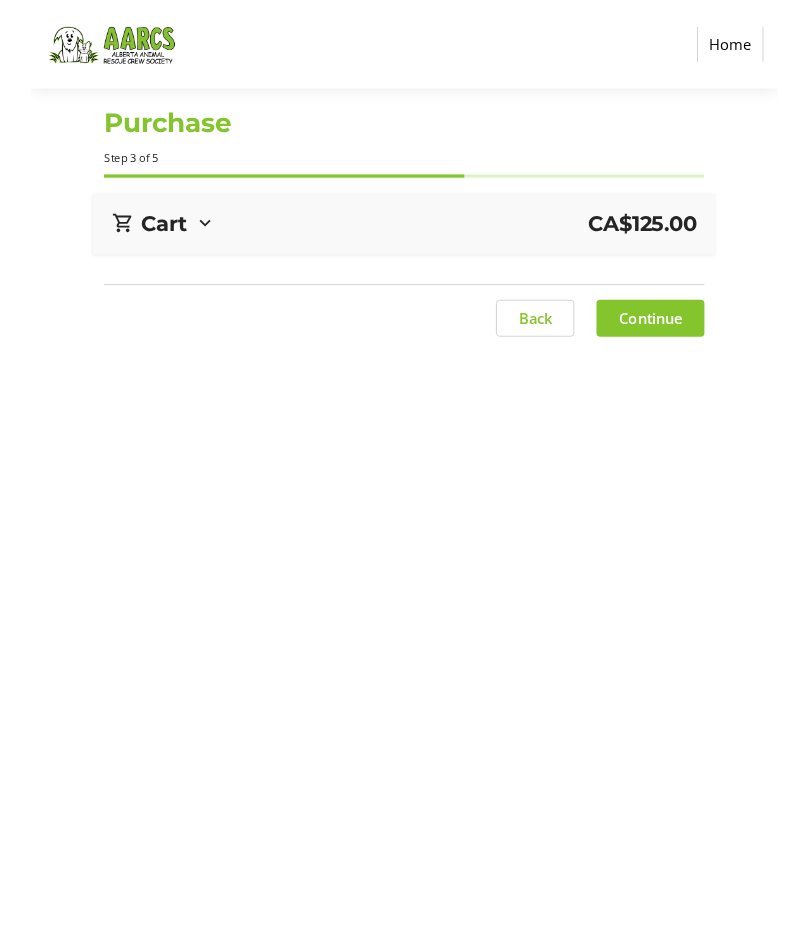 scroll, scrollTop: 0, scrollLeft: 0, axis: both 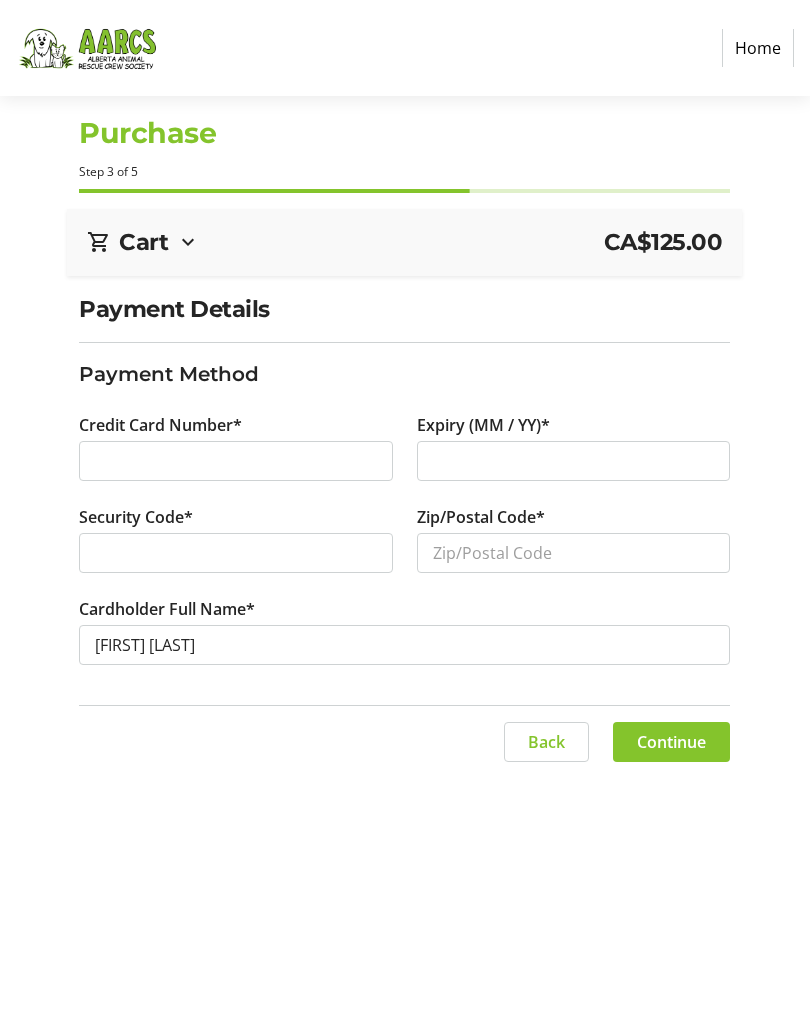 click at bounding box center (574, 461) 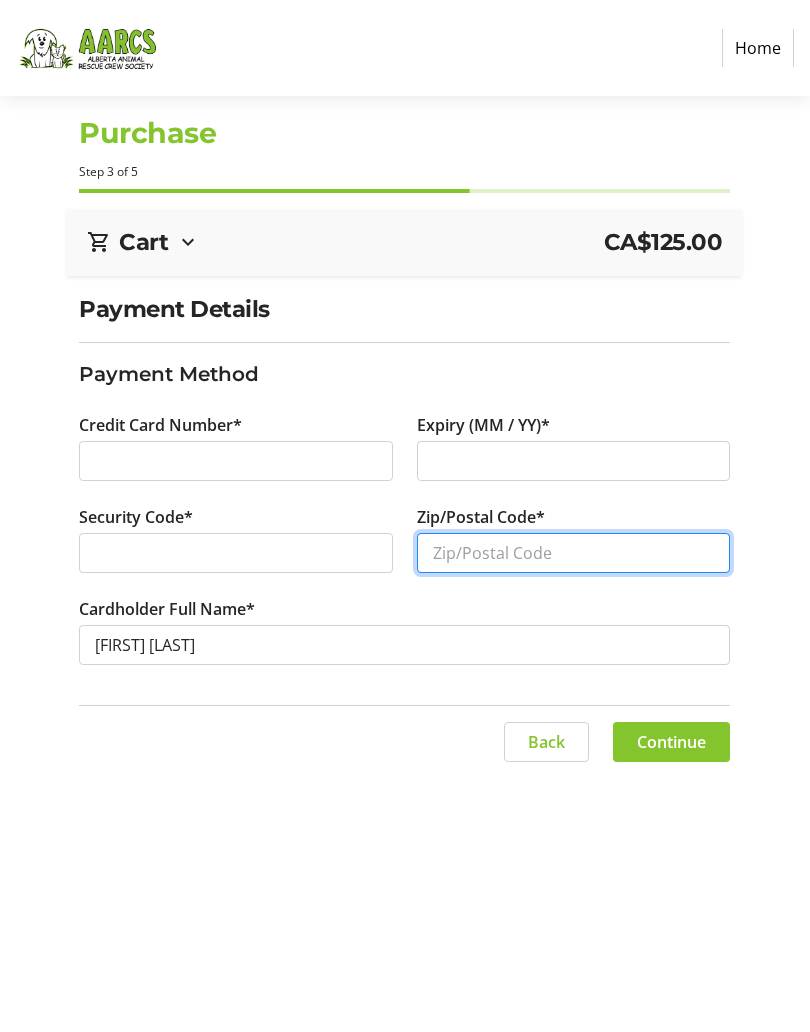 click on "Zip/Postal Code*" at bounding box center (574, 553) 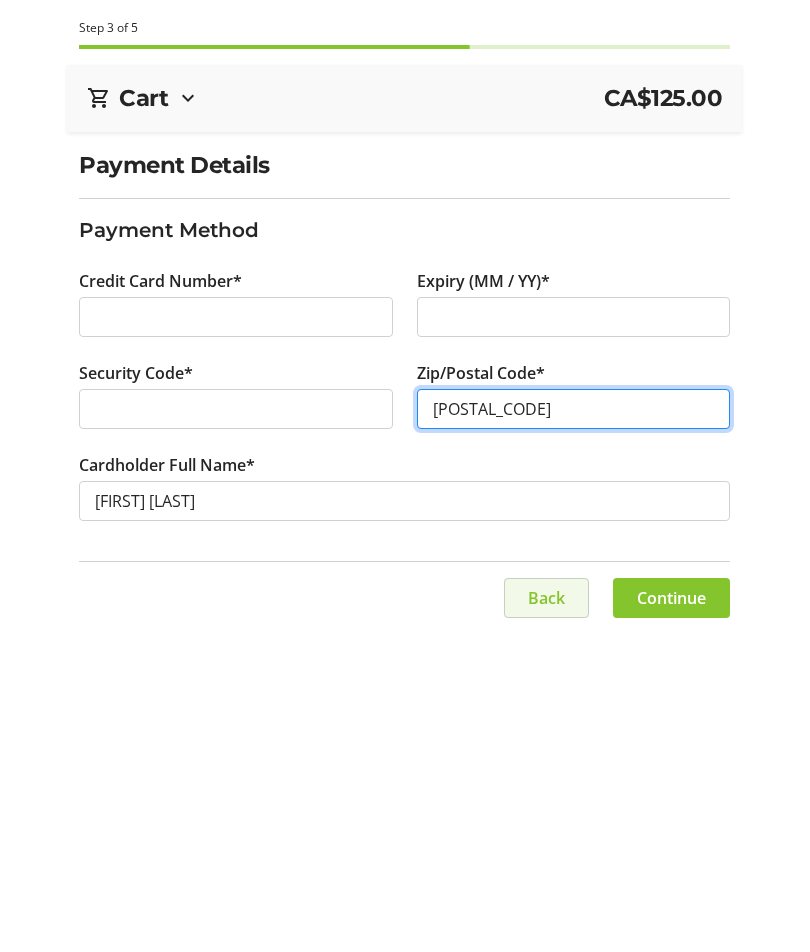 type on "[POSTAL_CODE]" 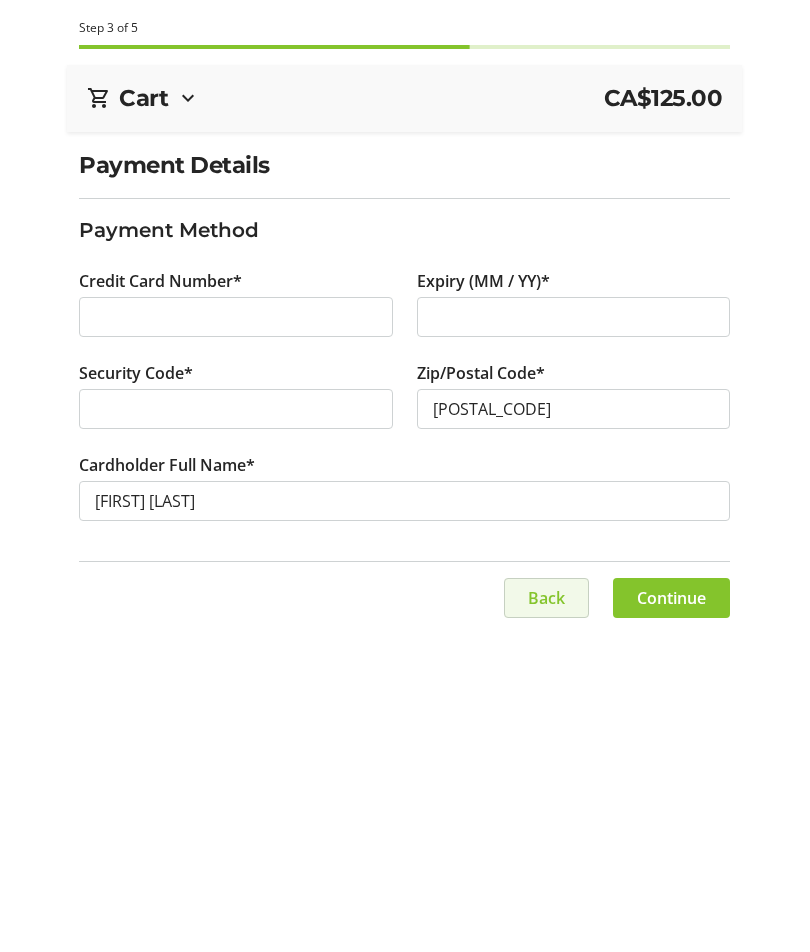 click on "Back" 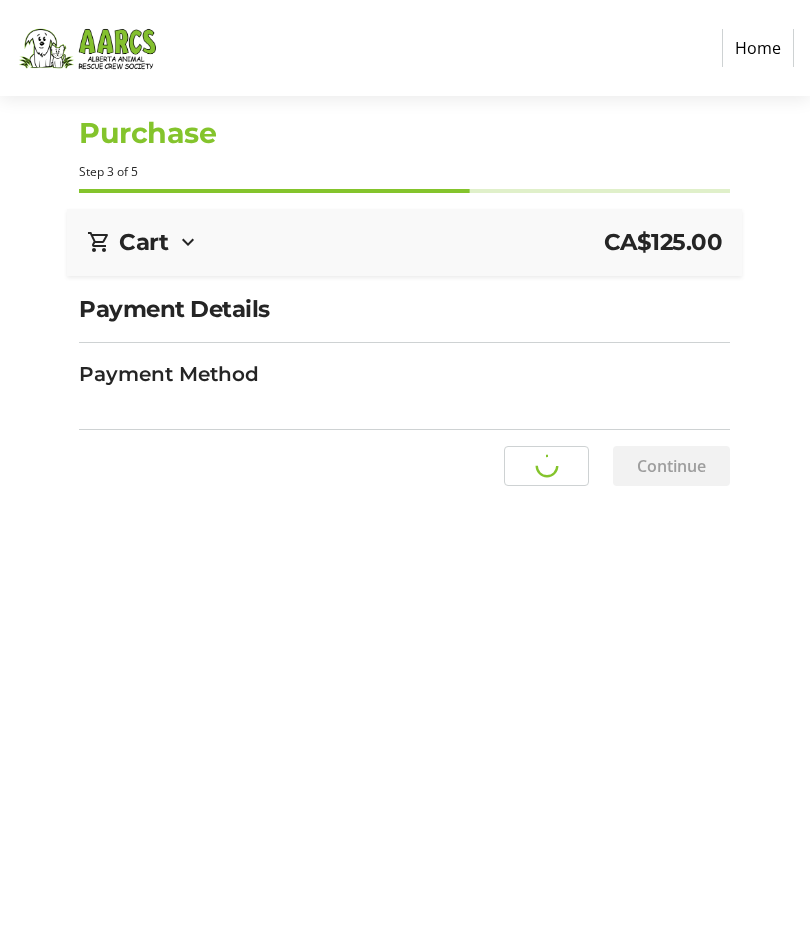 select on "AB" 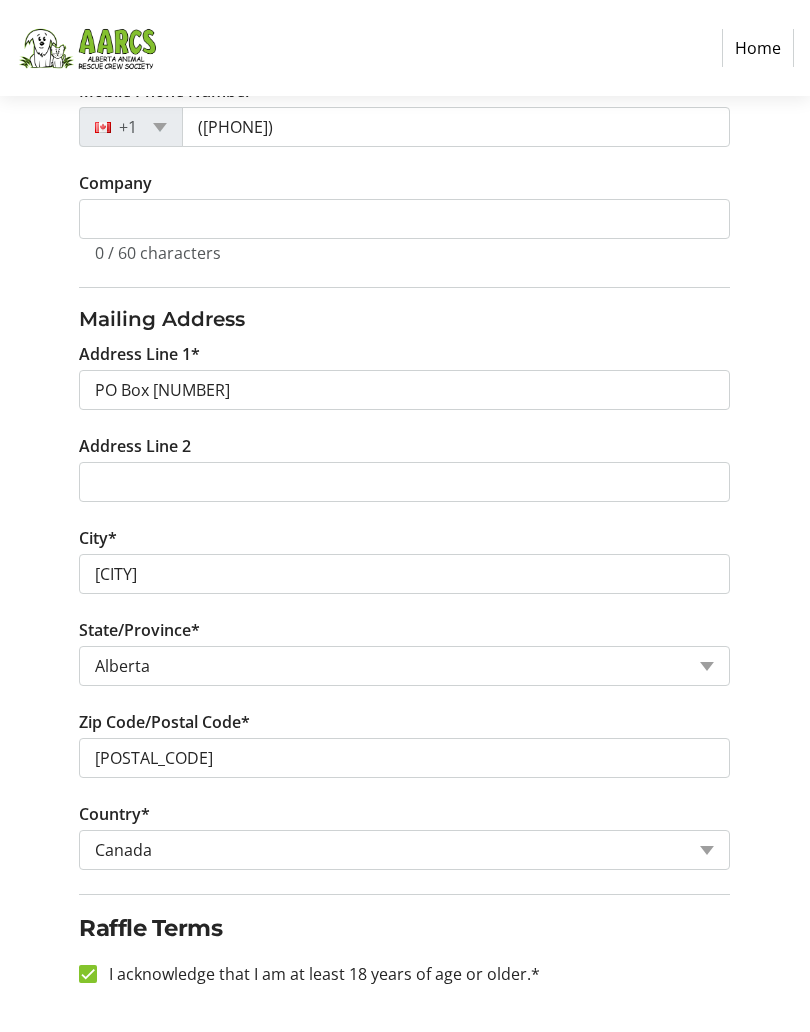 scroll, scrollTop: 707, scrollLeft: 0, axis: vertical 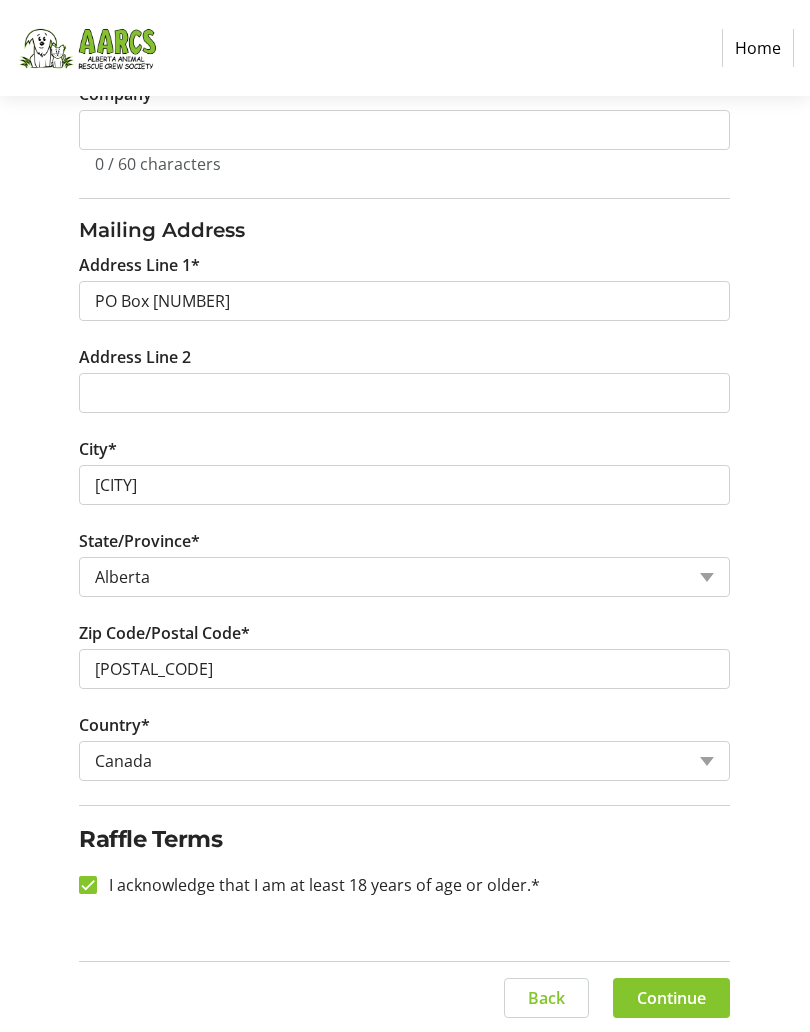 click 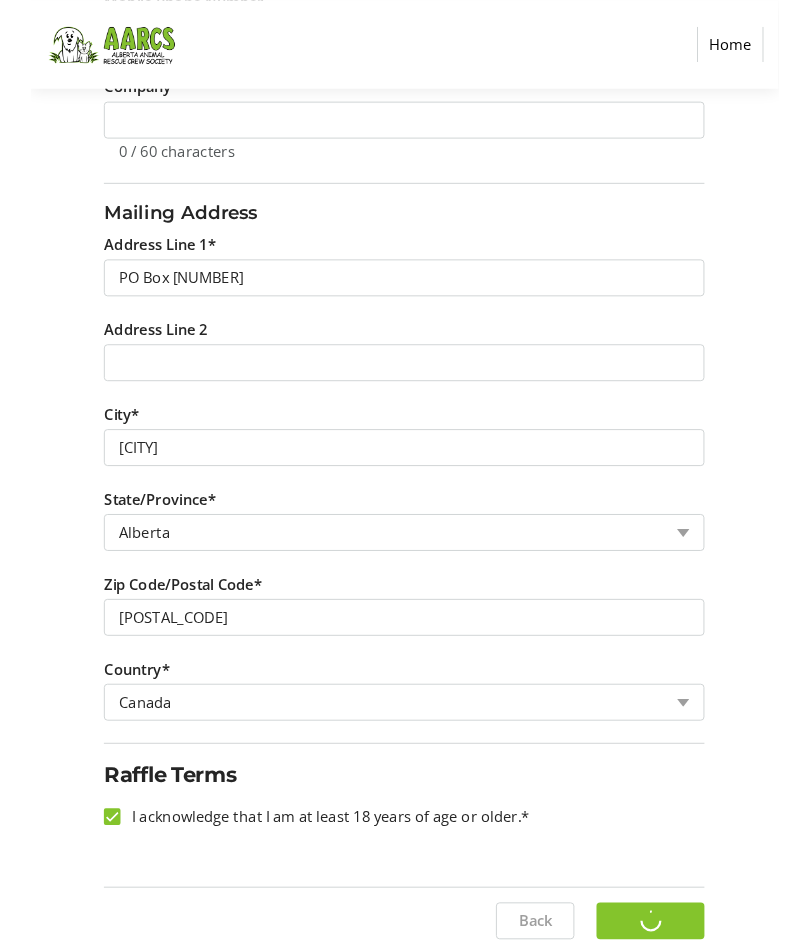 scroll, scrollTop: 0, scrollLeft: 0, axis: both 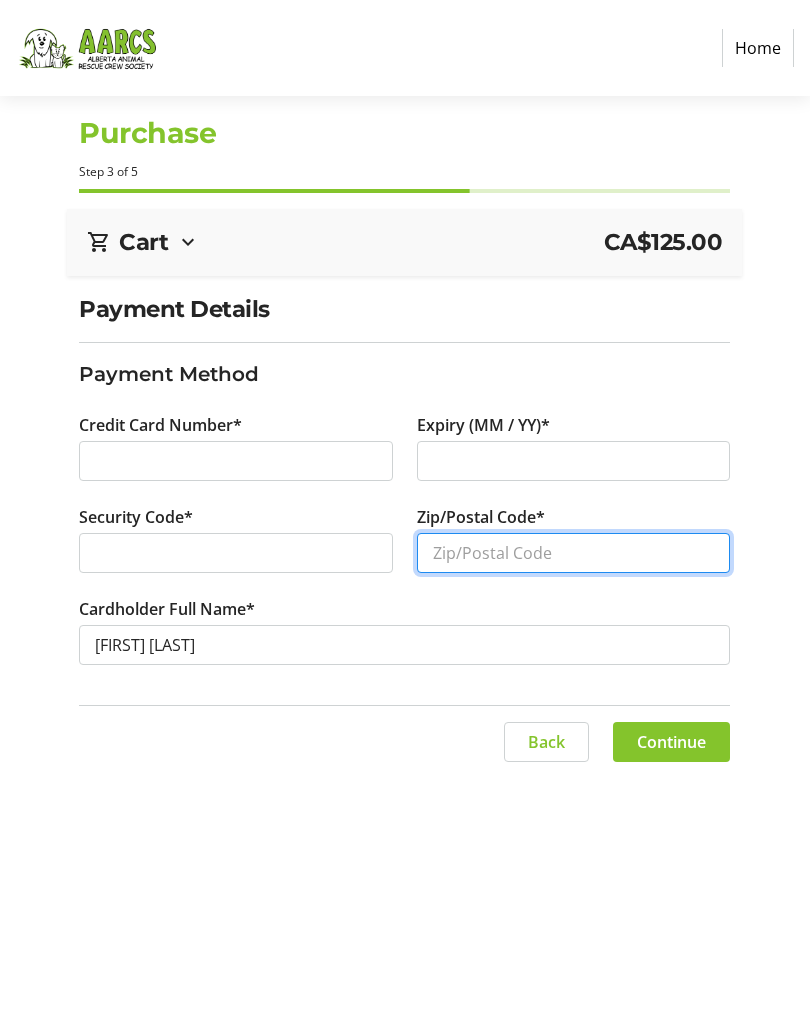 click on "Zip/Postal Code*" at bounding box center (574, 553) 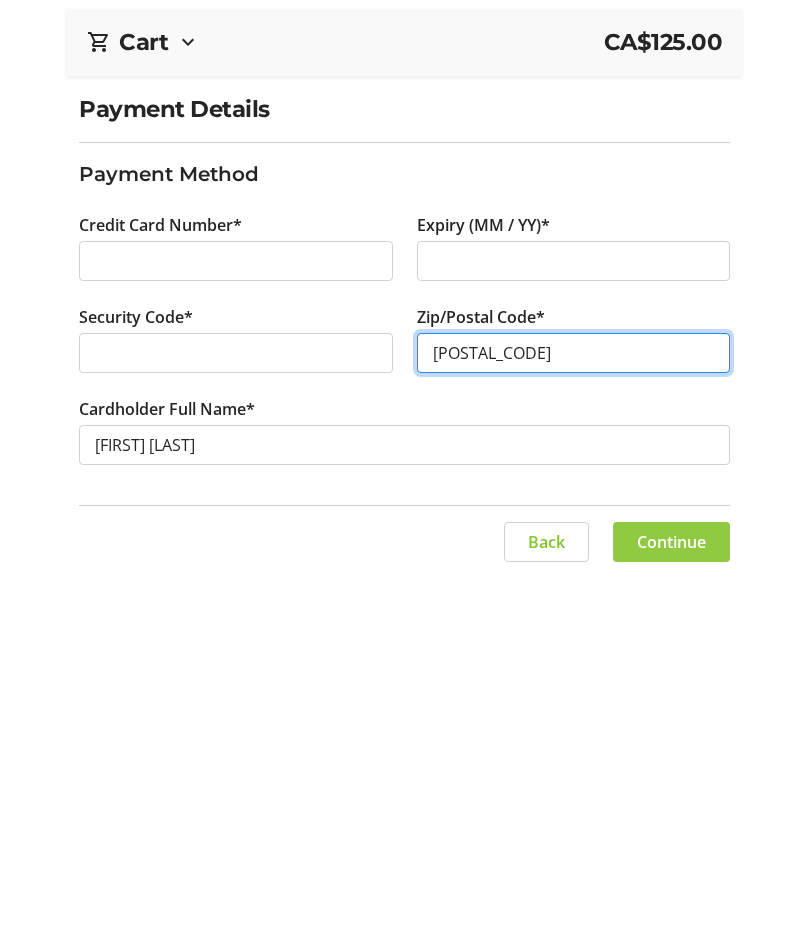 type on "[POSTAL_CODE]" 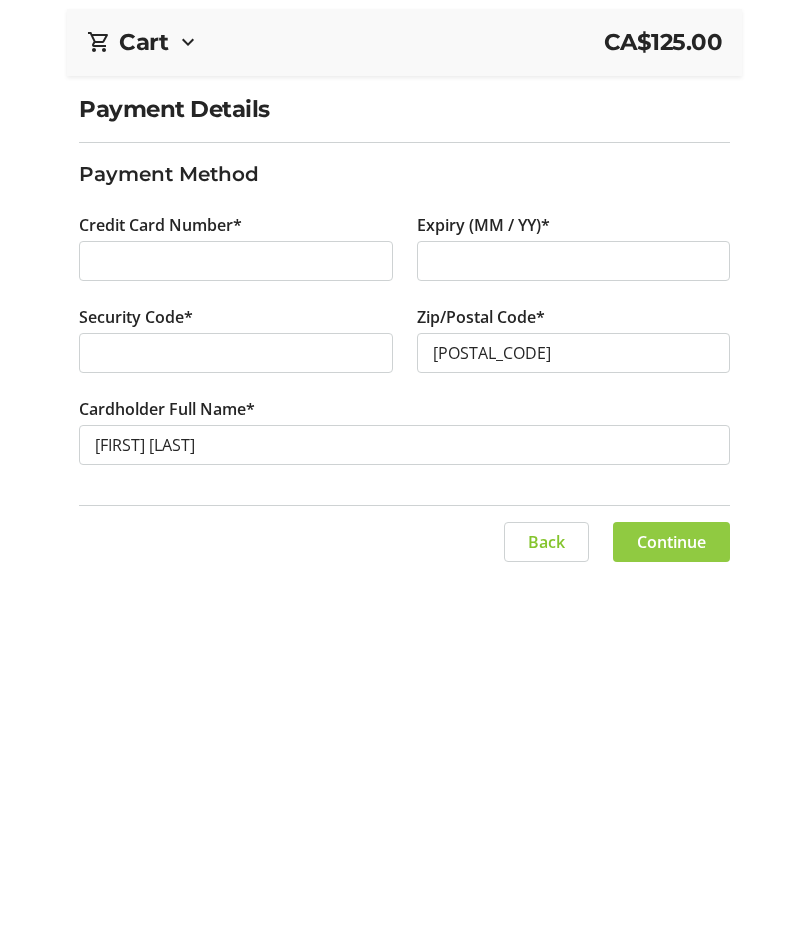 click 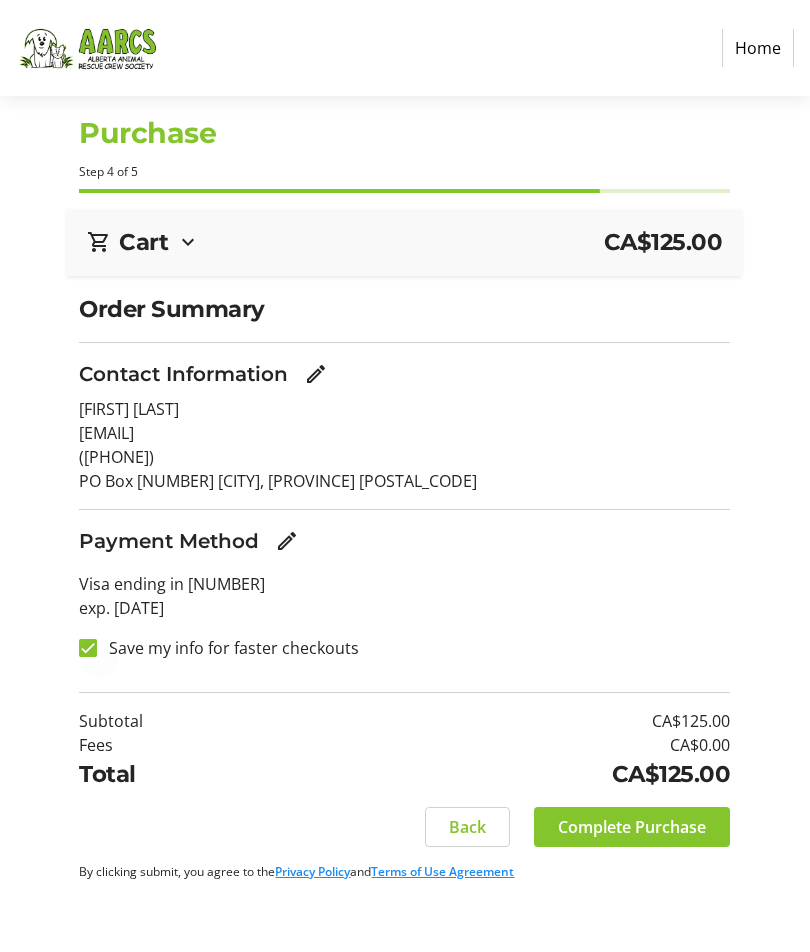 click at bounding box center [88, 648] 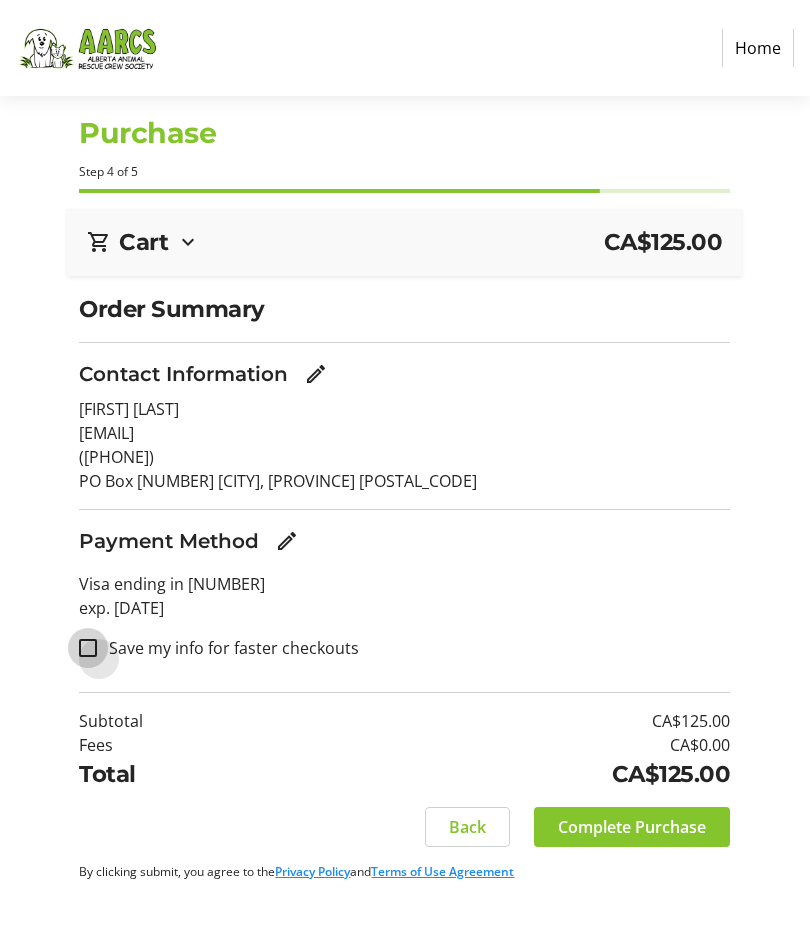 checkbox on "false" 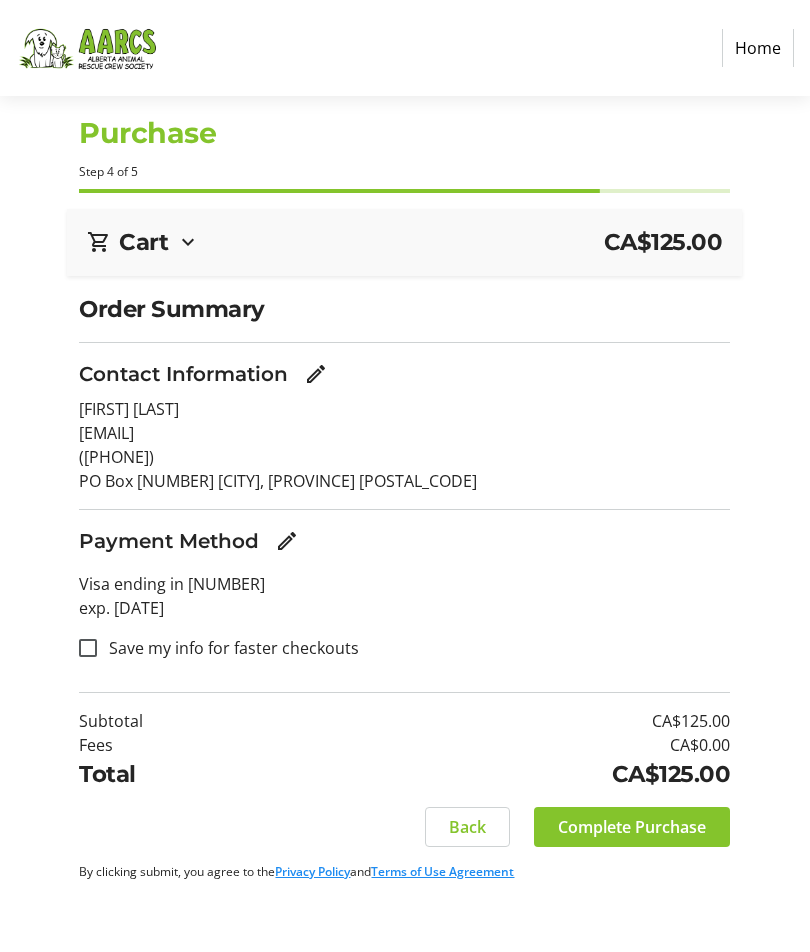 click 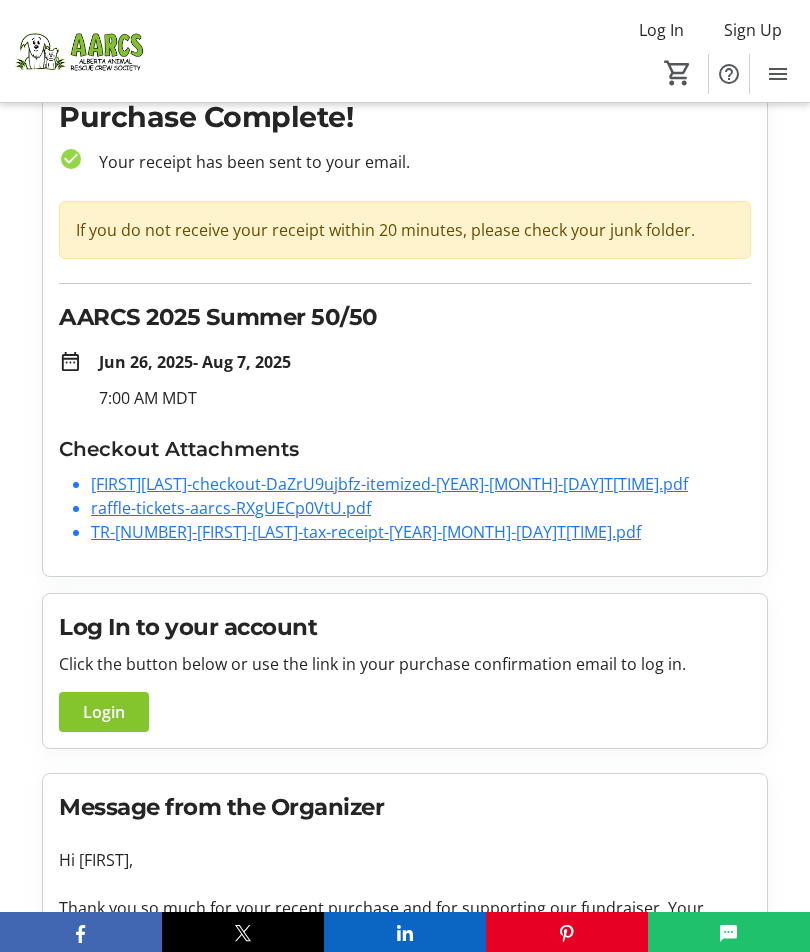 scroll, scrollTop: 45, scrollLeft: 0, axis: vertical 